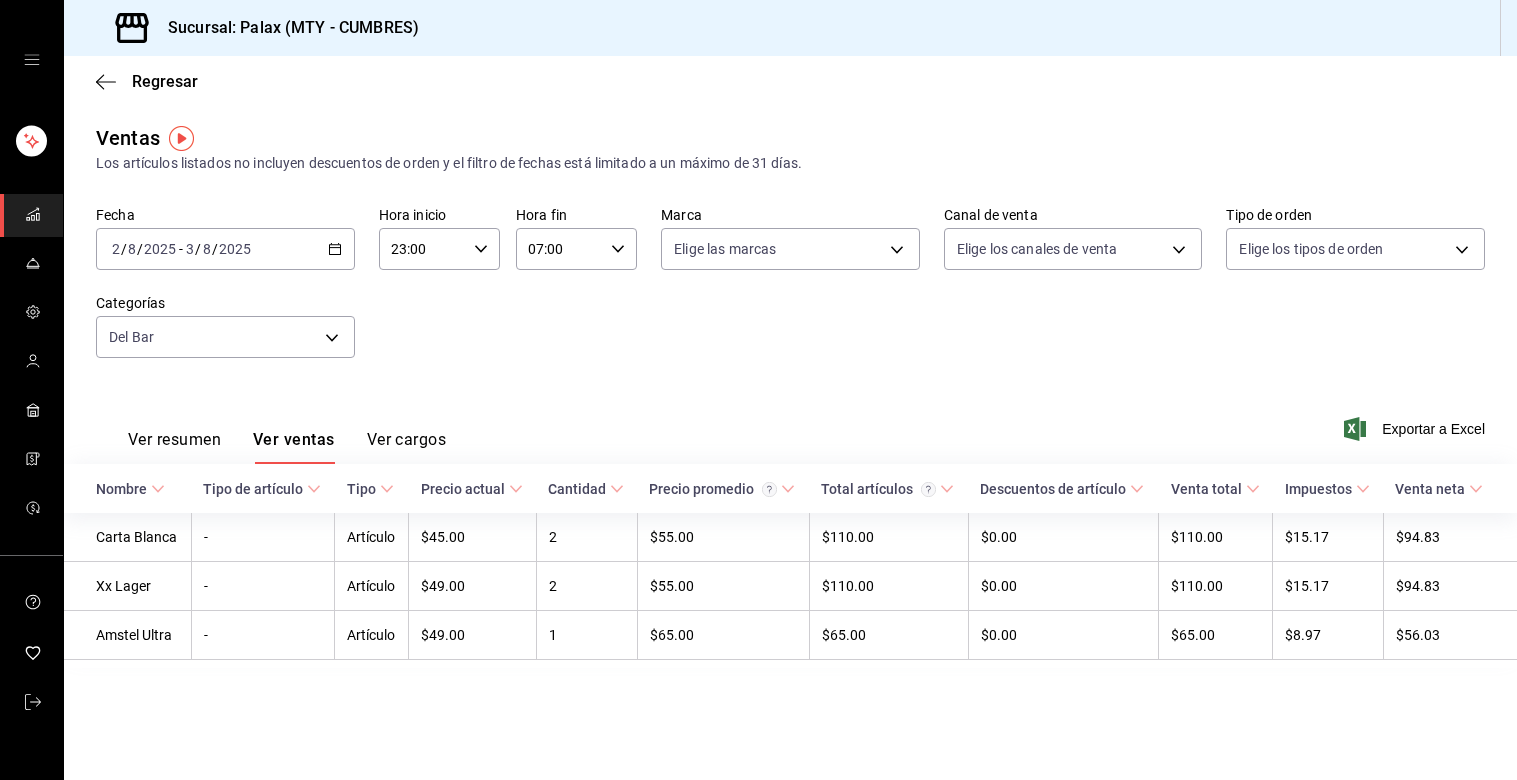 scroll, scrollTop: 0, scrollLeft: 0, axis: both 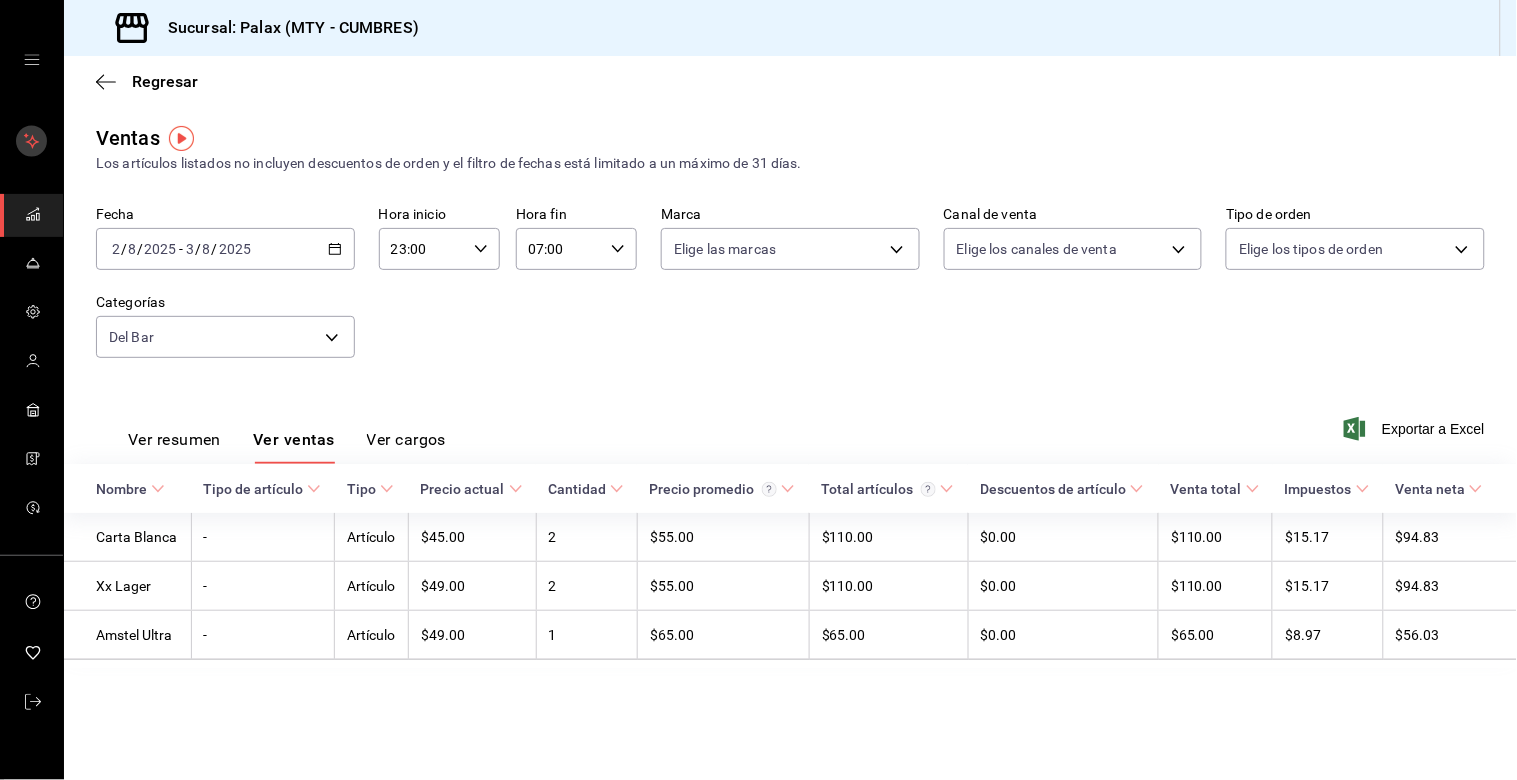 click 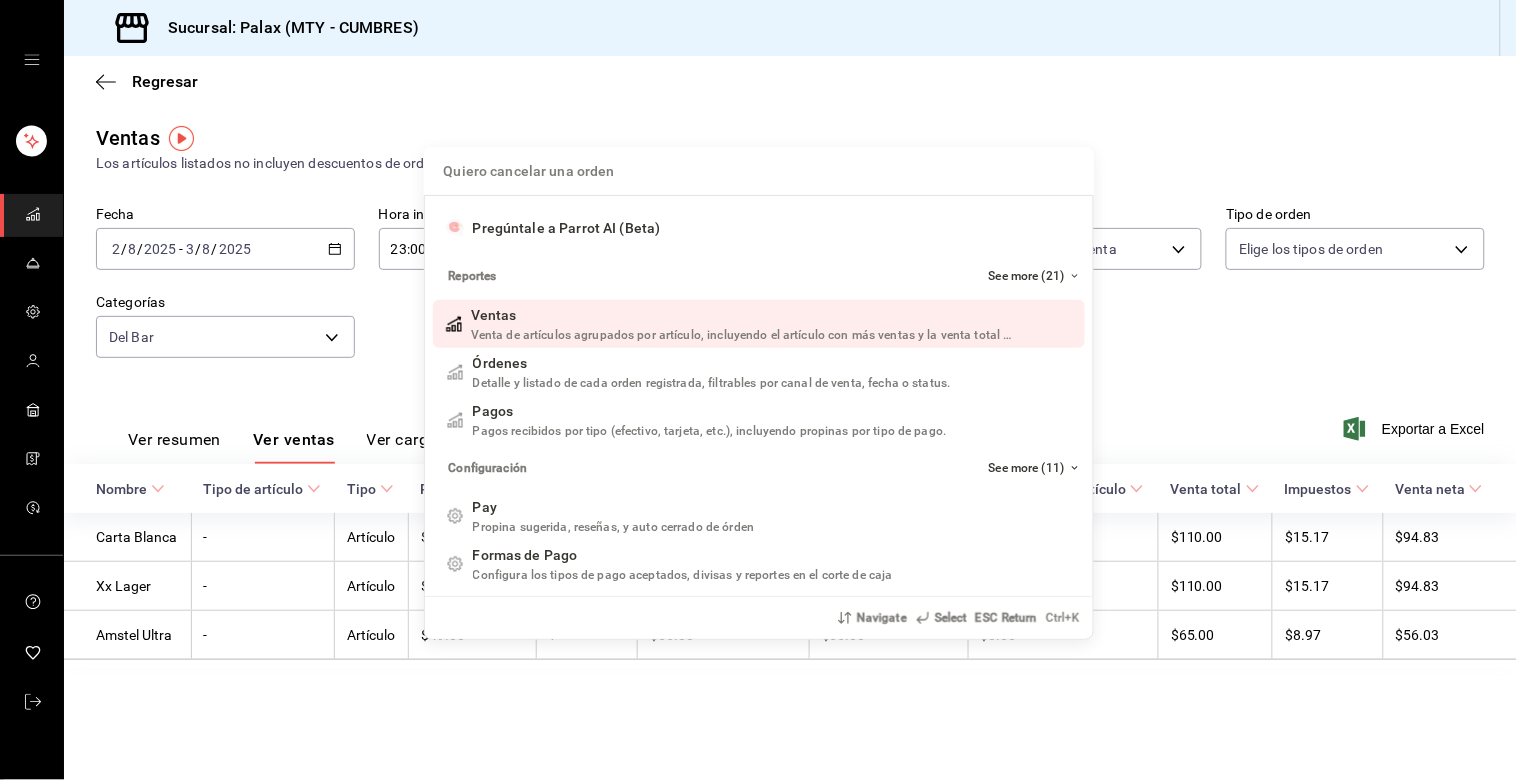 drag, startPoint x: 221, startPoint y: 63, endPoint x: 137, endPoint y: 78, distance: 85.32877 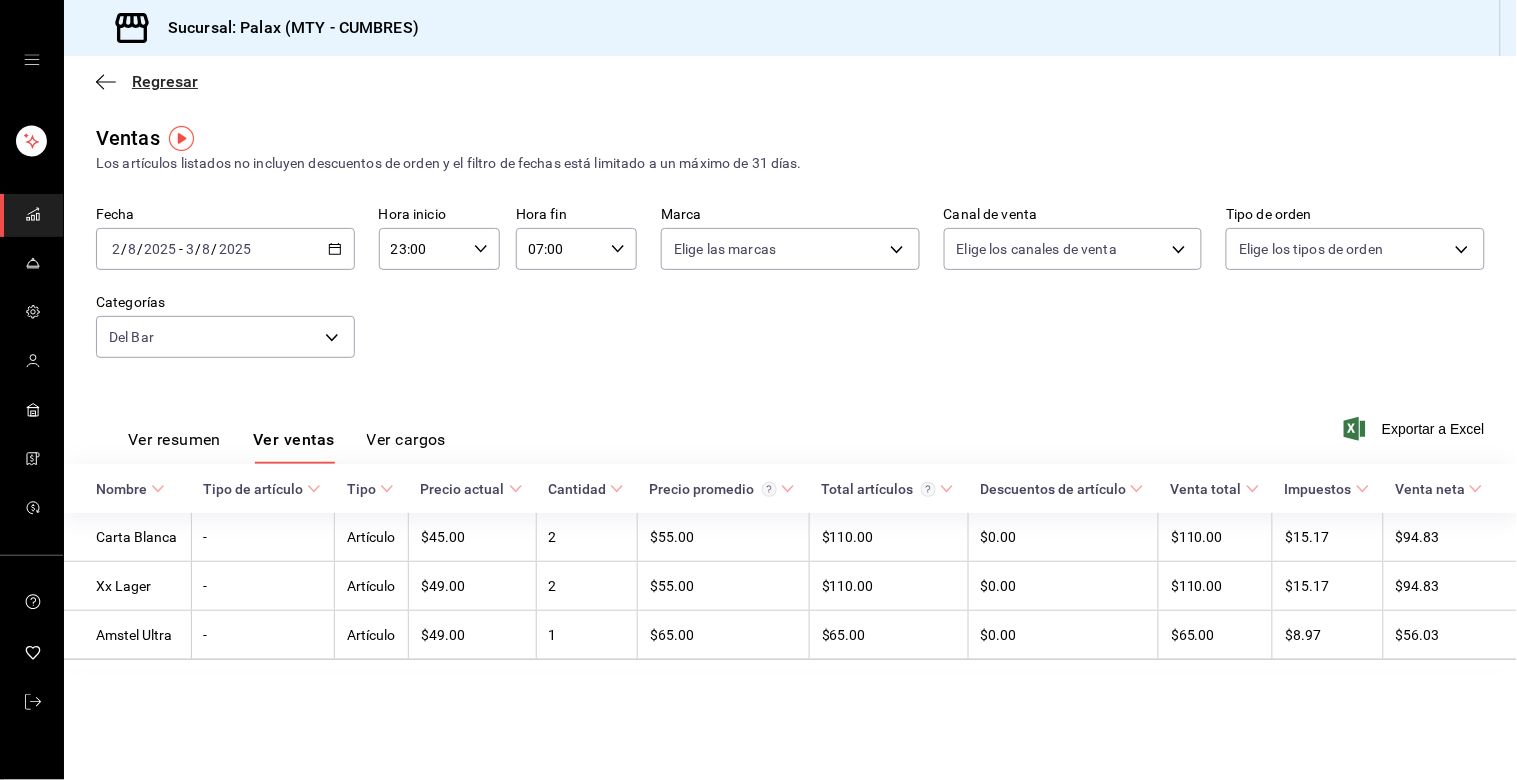 click 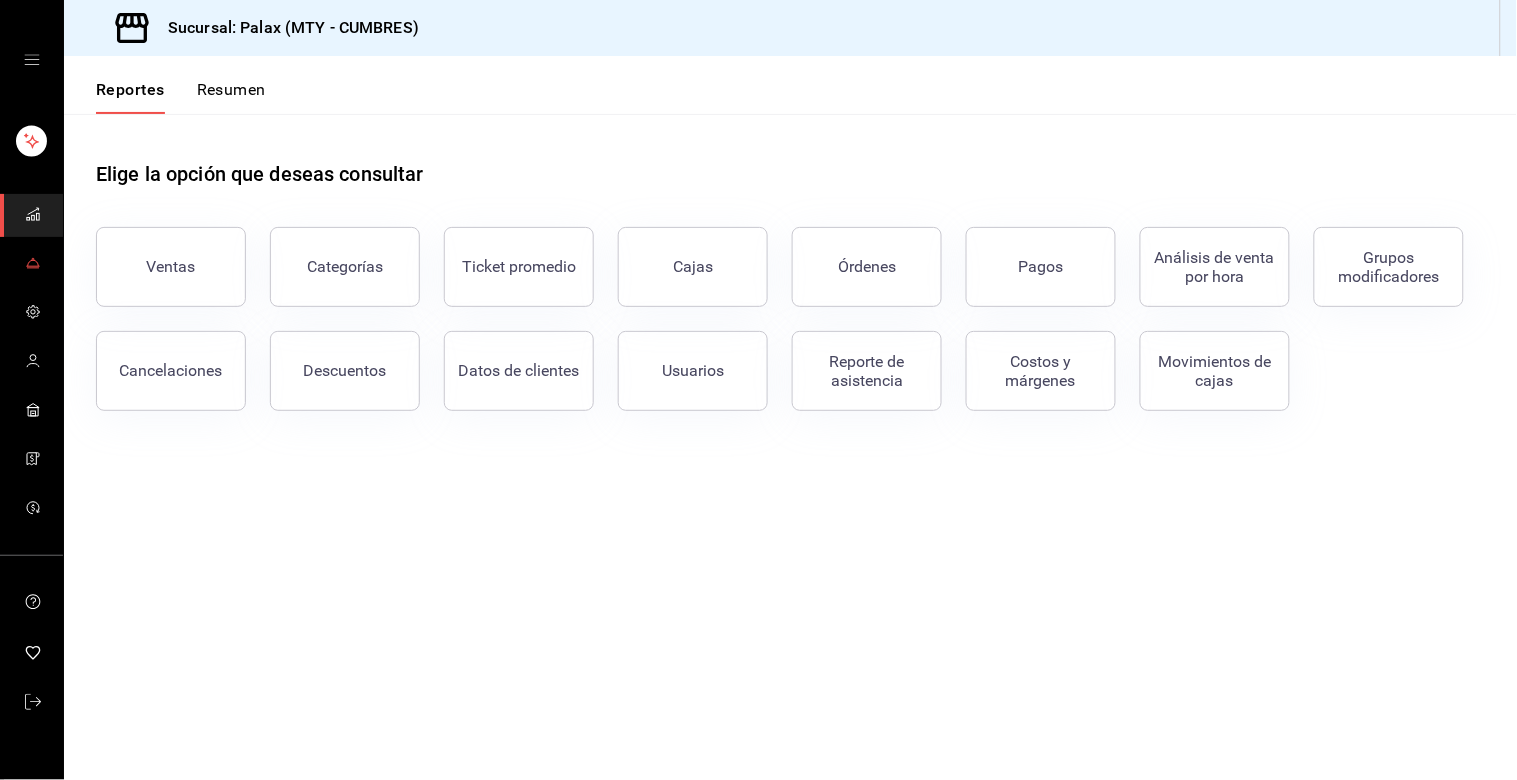 click at bounding box center [31, 264] 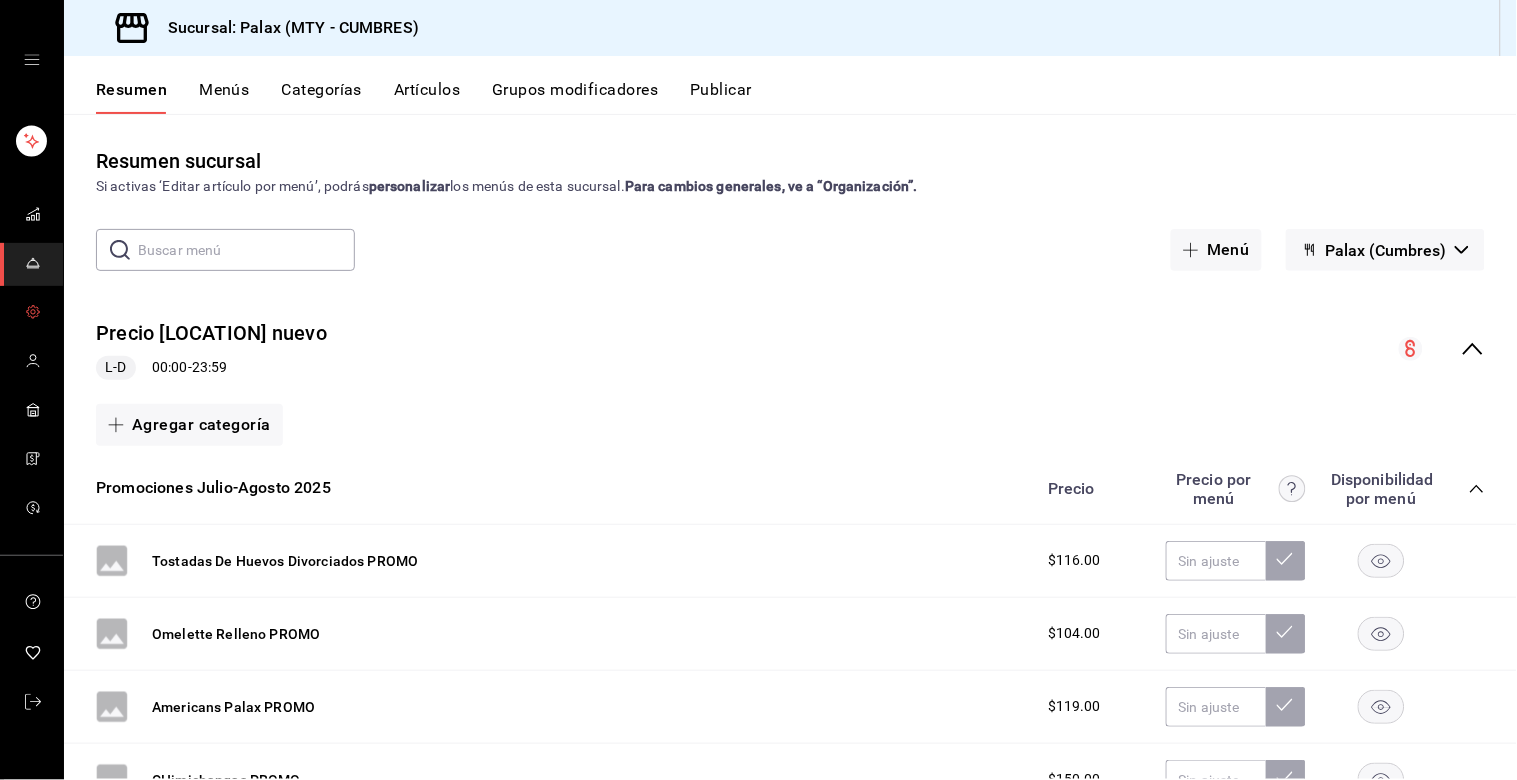 click 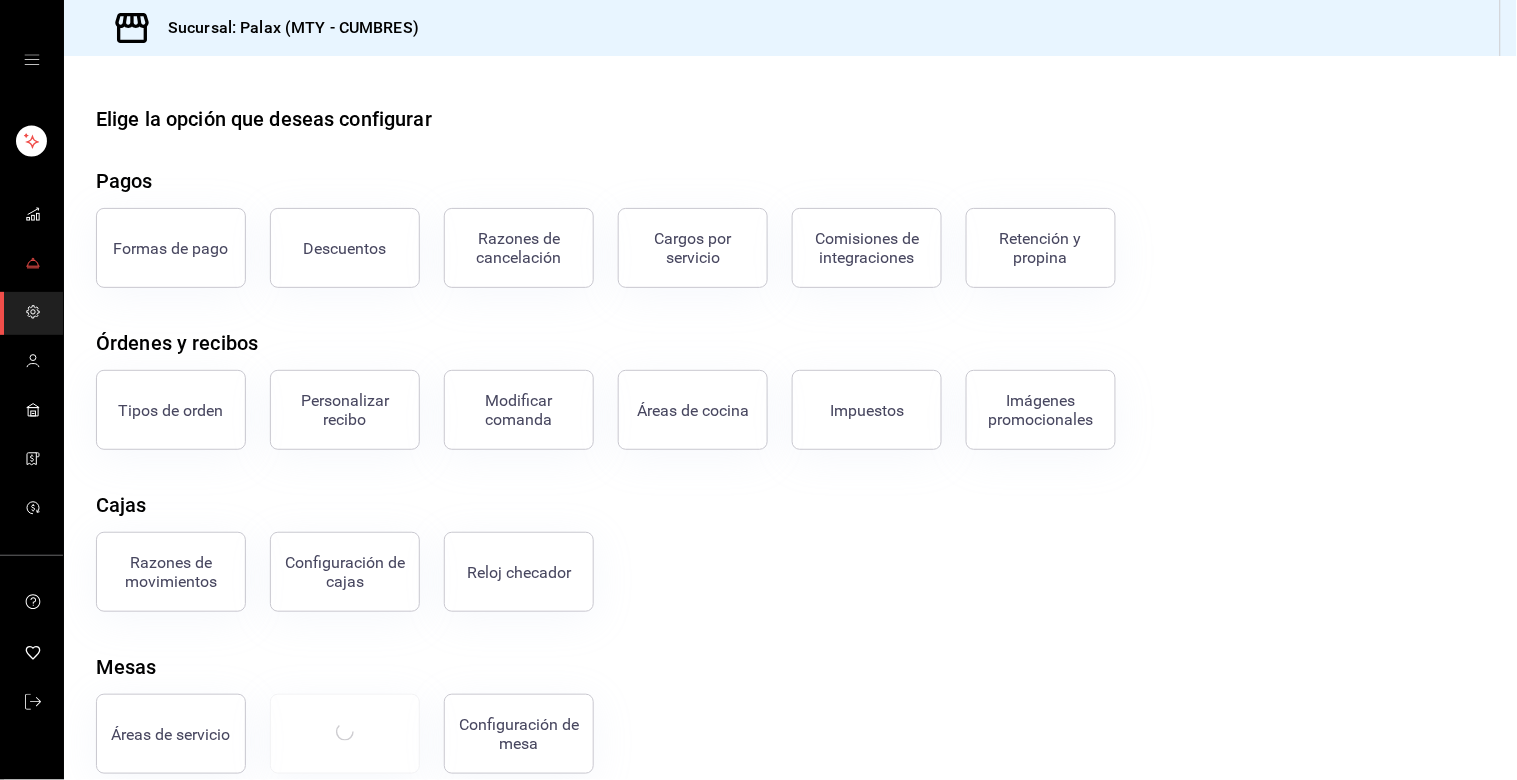 click 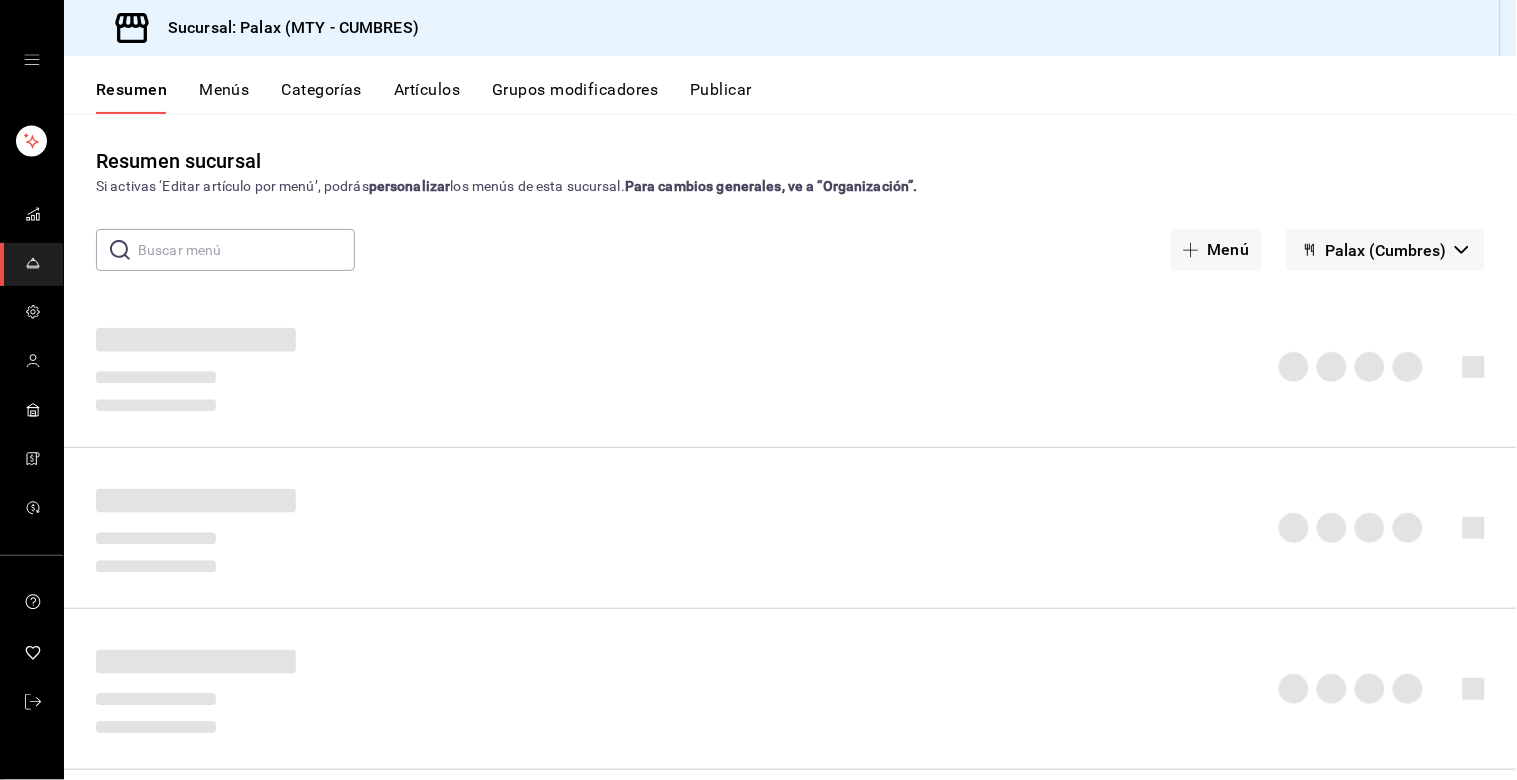 click on "Menús" at bounding box center [224, 97] 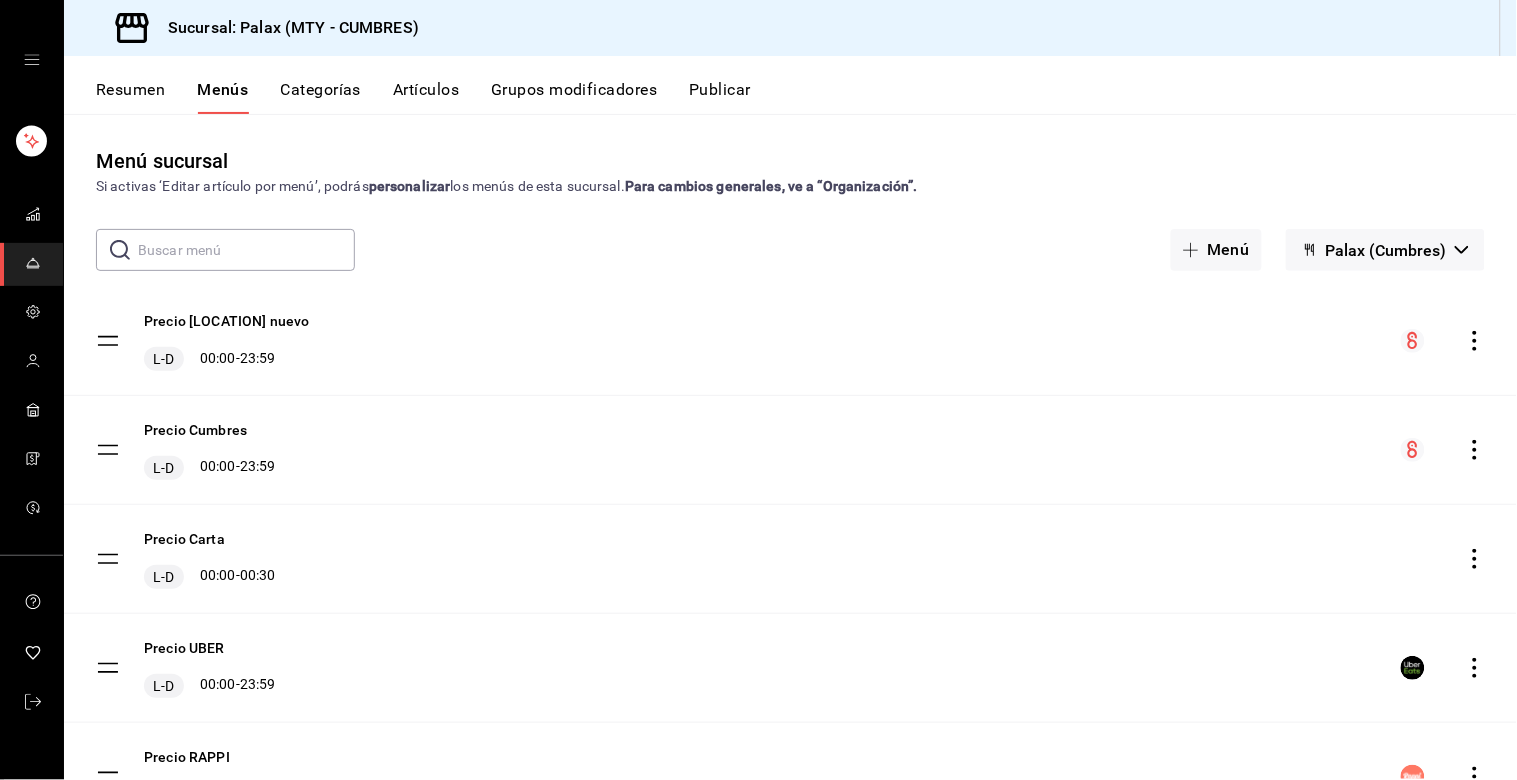 click on "Artículos" at bounding box center [426, 97] 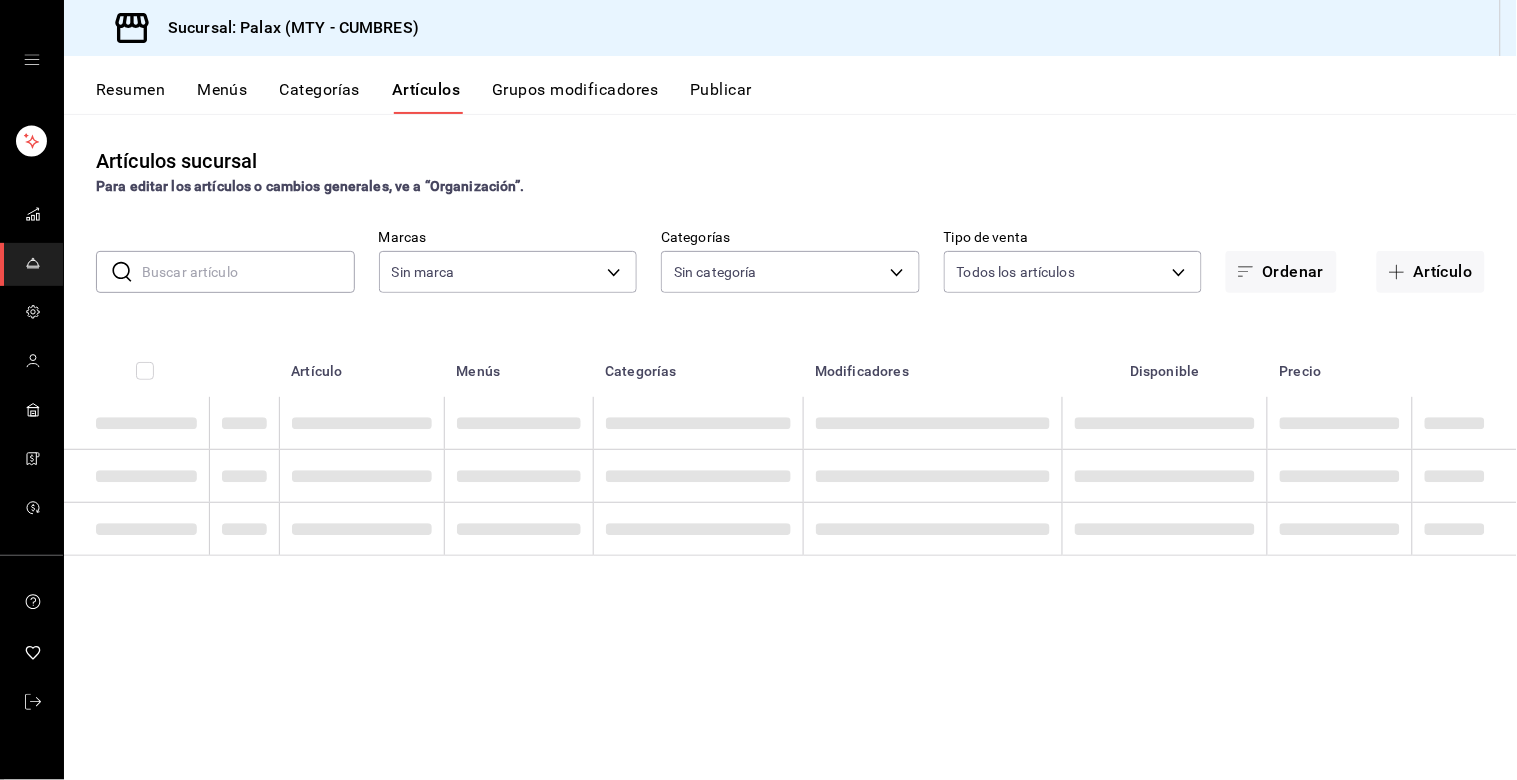 type on "[UUID]" 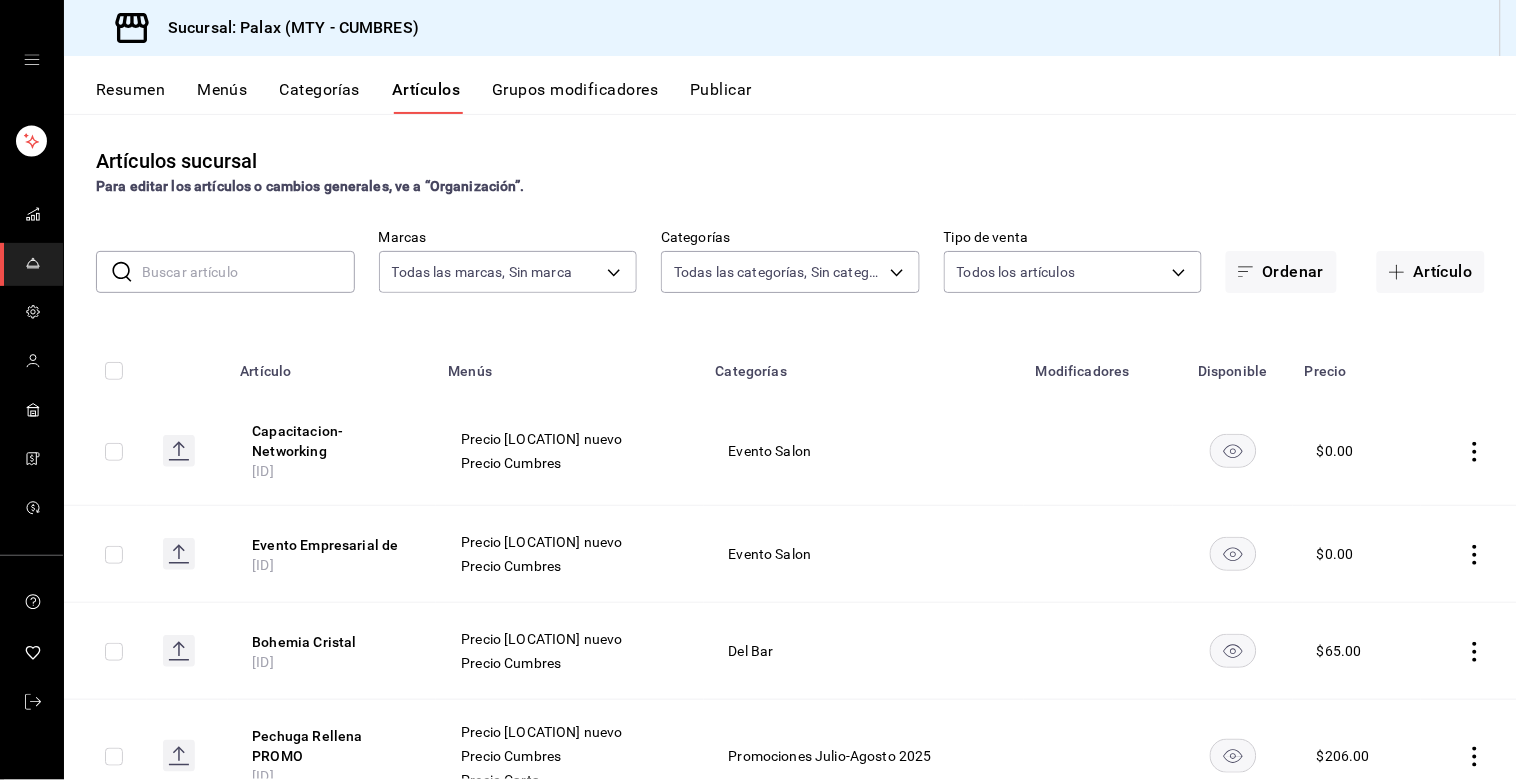 type on "[UUID], [UUID], [UUID], [UUID], [UUID], [UUID], [UUID], [UUID], [UUID], [UUID], [UUID], [UUID], [UUID], [UUID], [UUID], [UUID], [UUID], [UUID], [UUID], [UUID], [UUID], [UUID], [UUID], [UUID], [UUID], [UUID], [UUID], [UUID]" 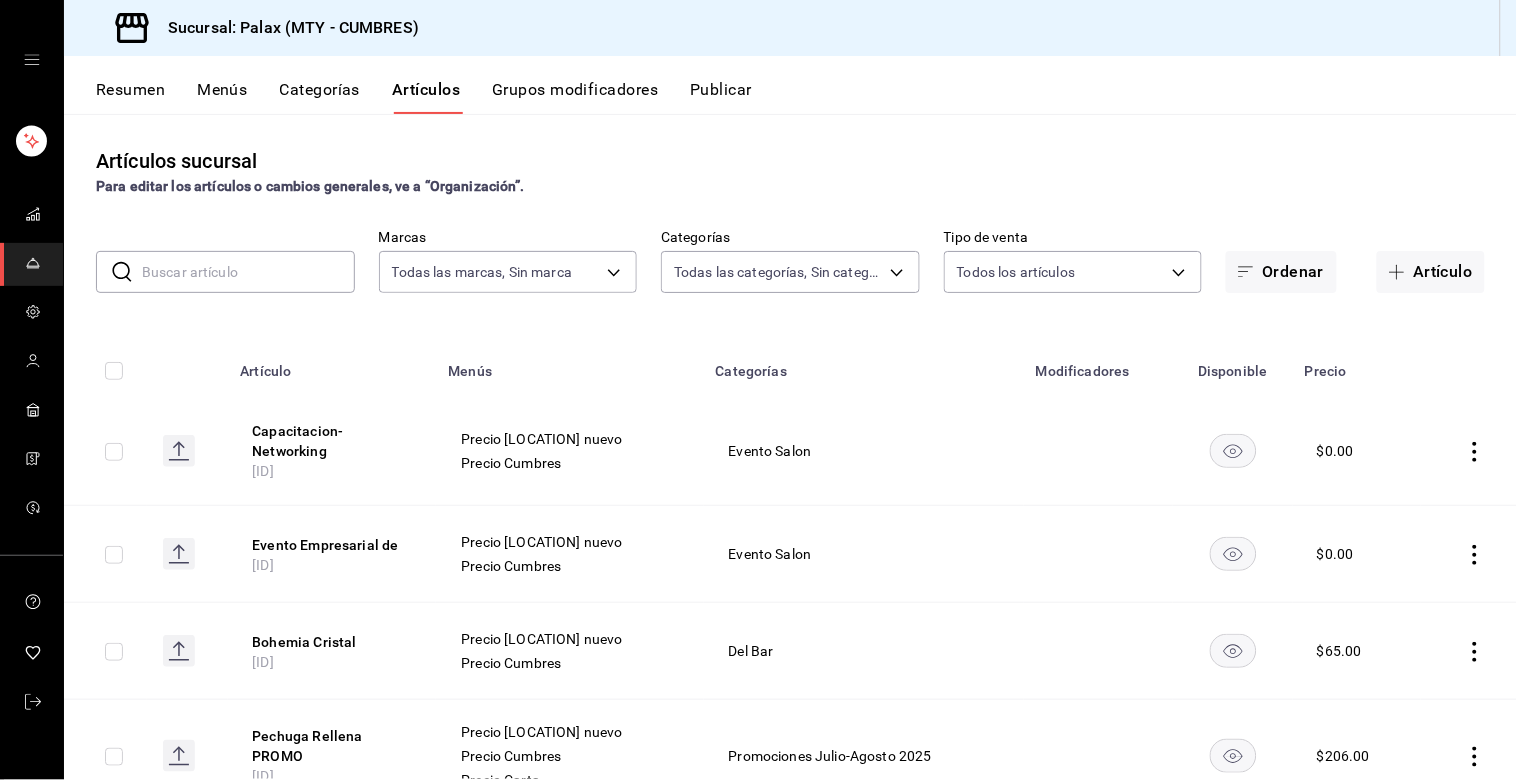 drag, startPoint x: 1388, startPoint y: 271, endPoint x: 381, endPoint y: 243, distance: 1007.3892 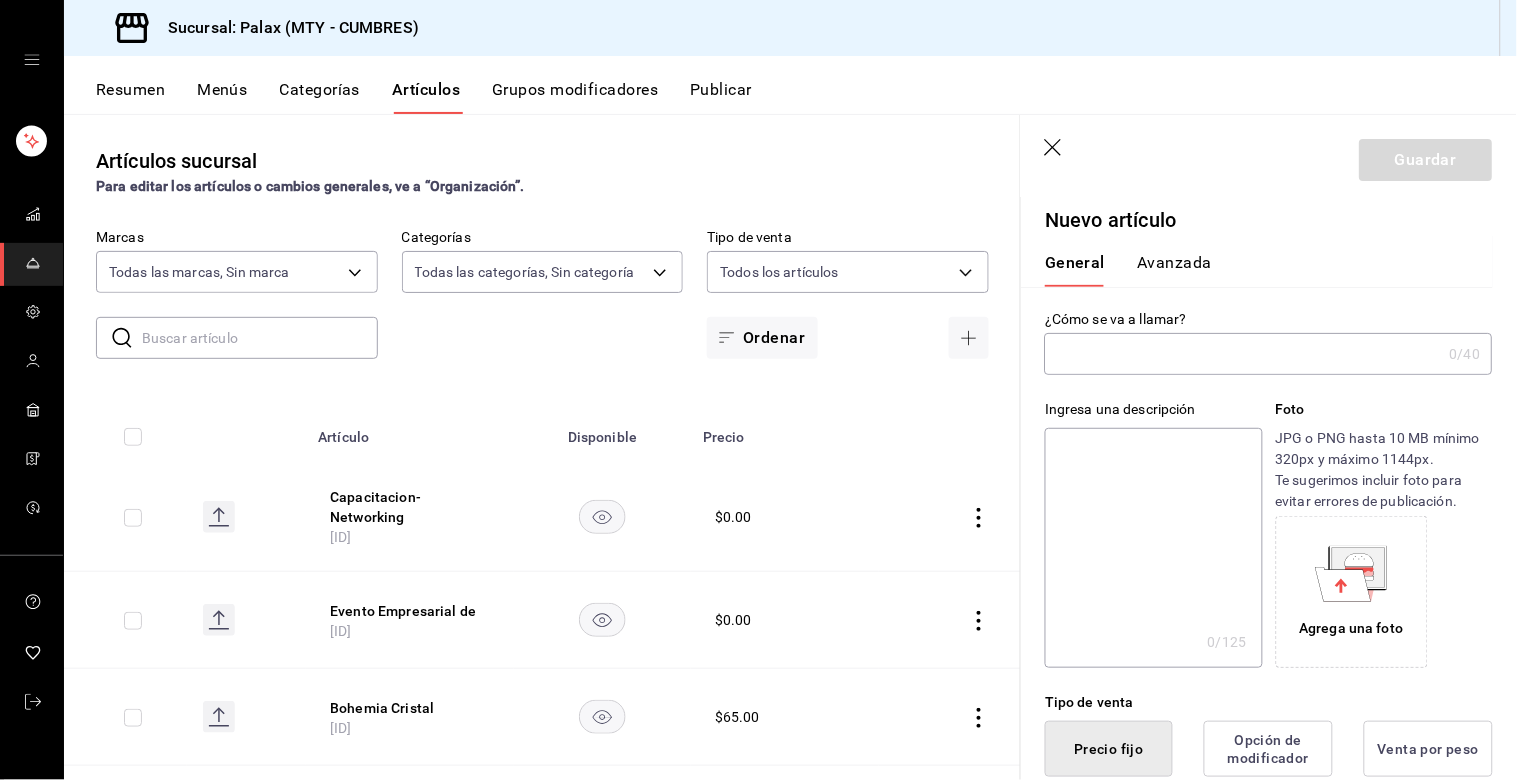 drag, startPoint x: 1125, startPoint y: 346, endPoint x: 1134, endPoint y: 336, distance: 13.453624 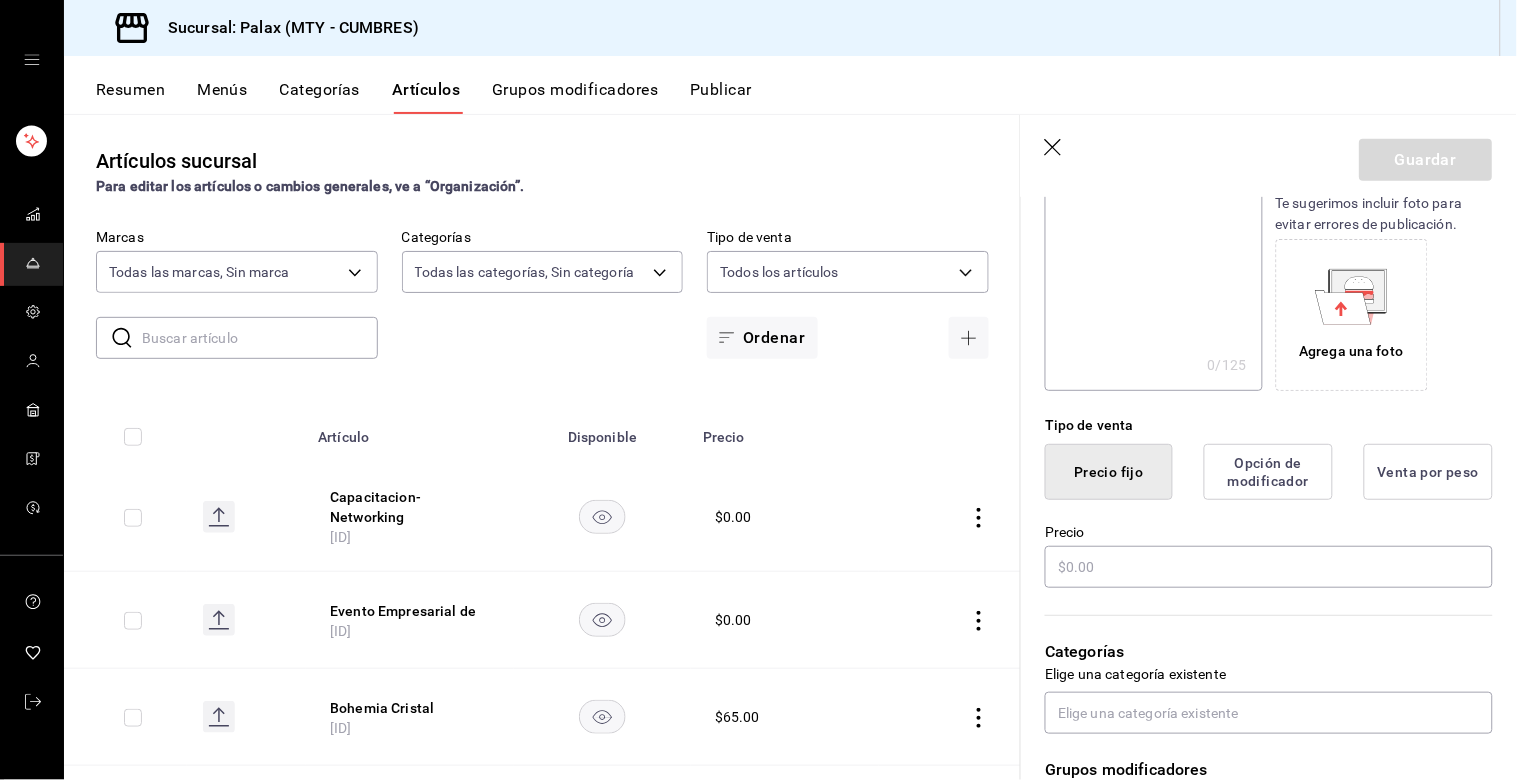scroll, scrollTop: 333, scrollLeft: 0, axis: vertical 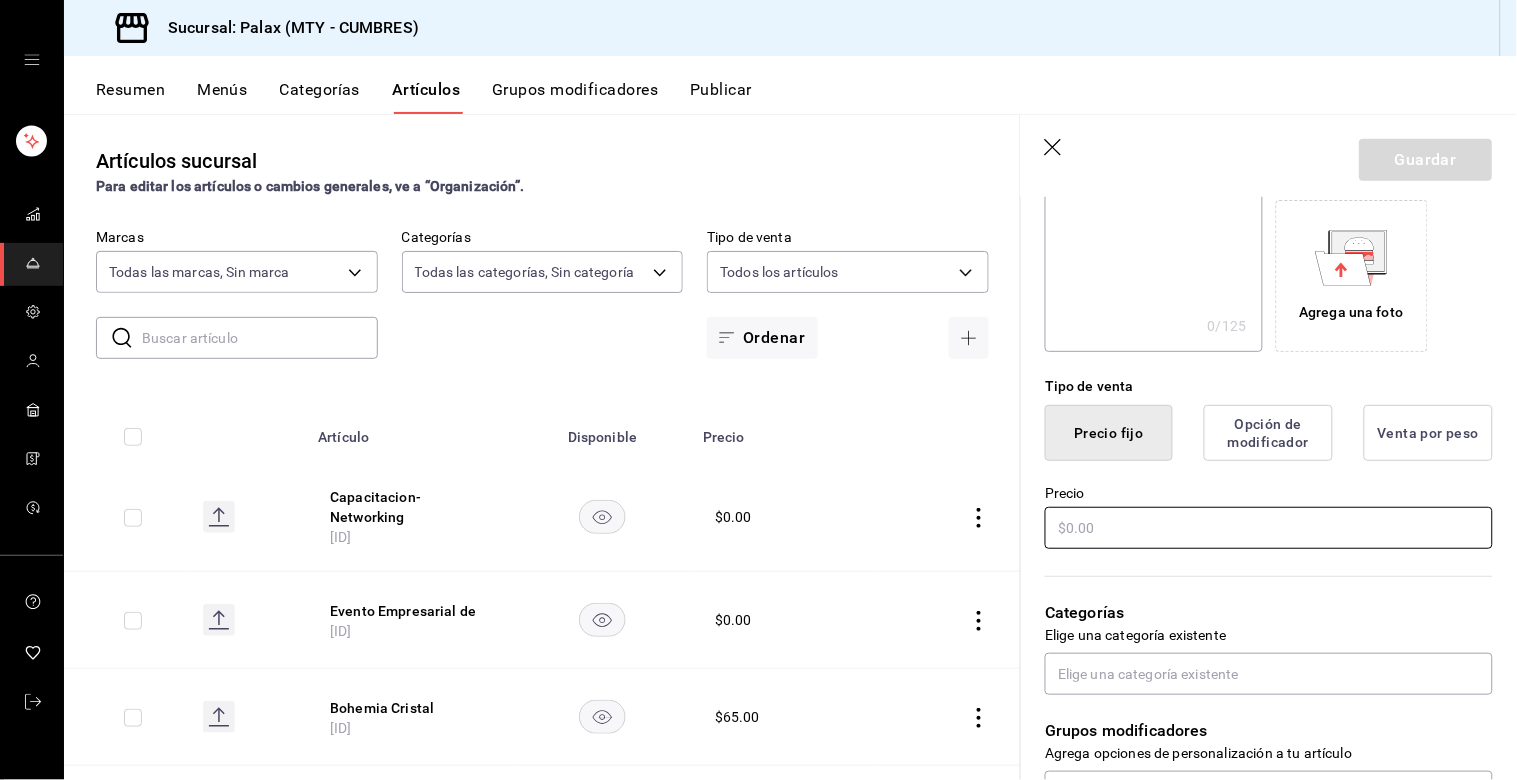 type on "TACOS DE BARBACOA" 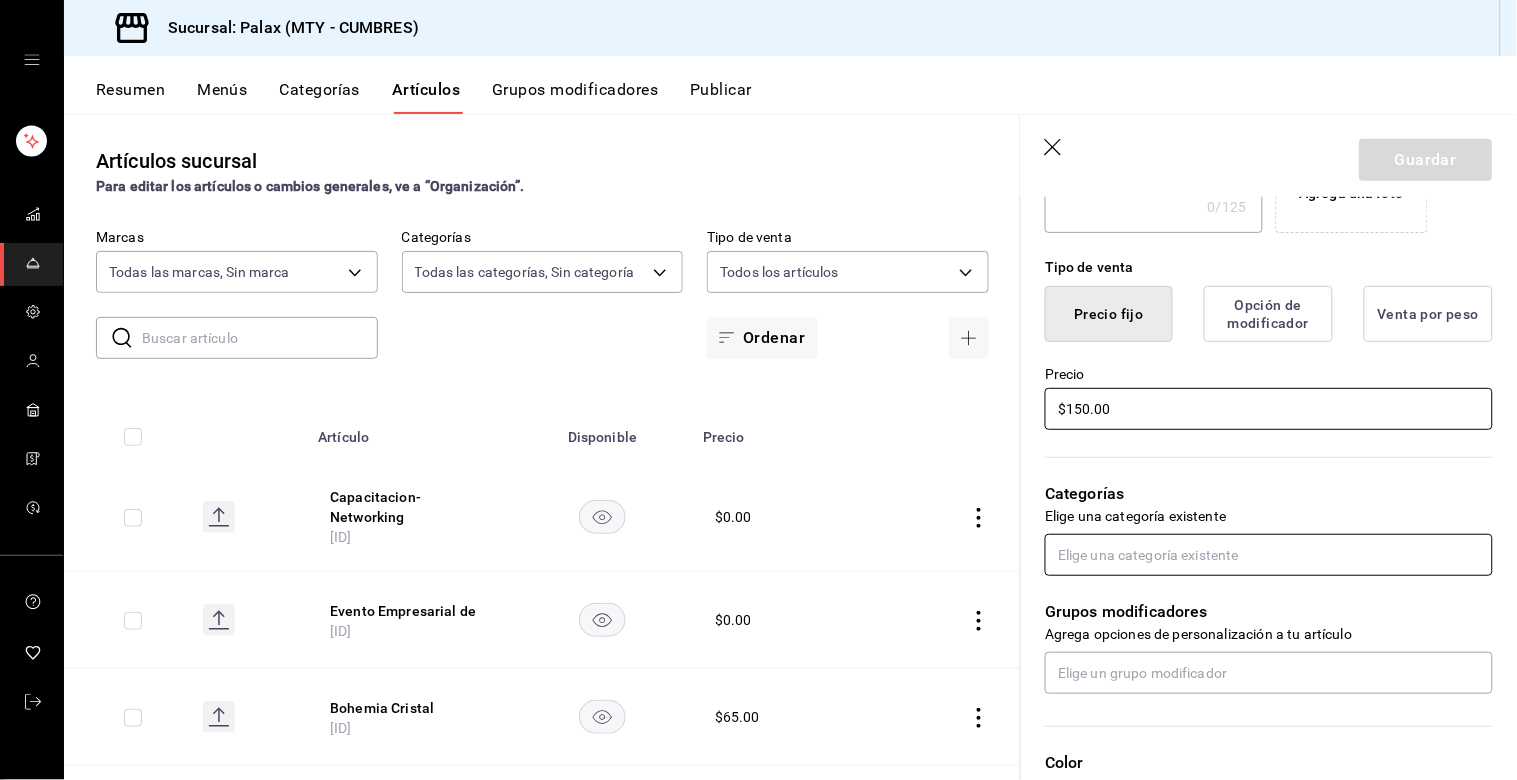 scroll, scrollTop: 666, scrollLeft: 0, axis: vertical 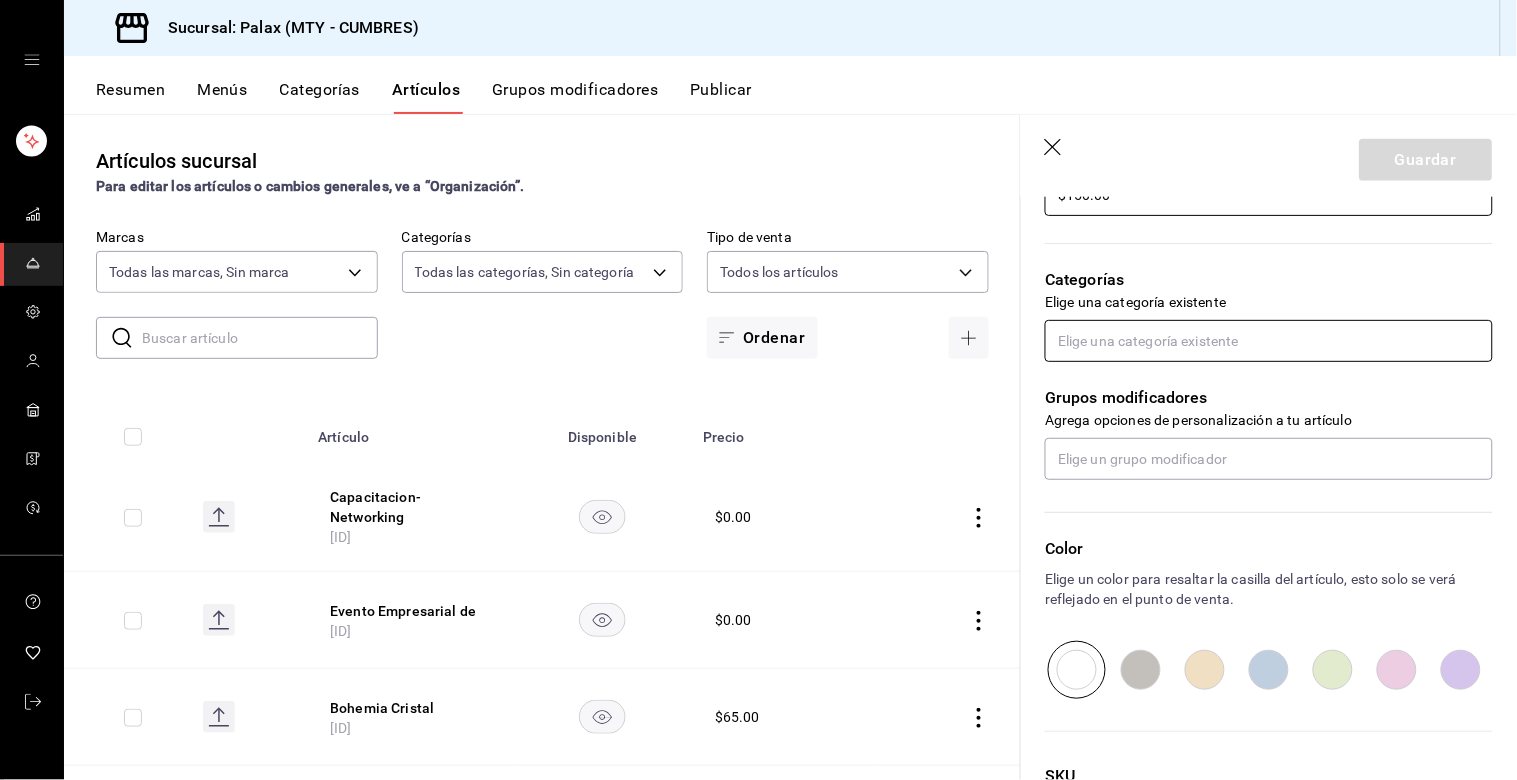 type on "$150.00" 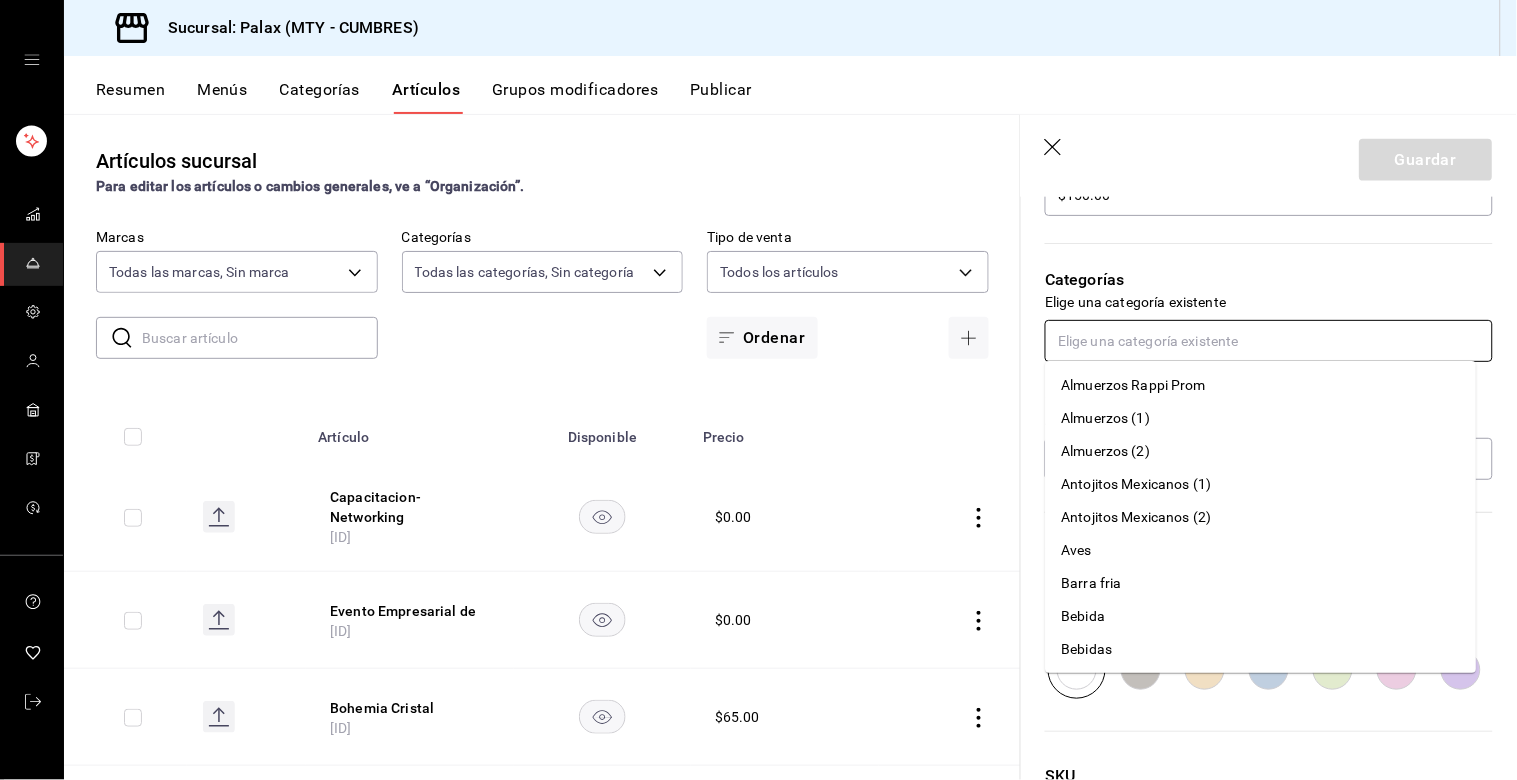 click at bounding box center (1269, 341) 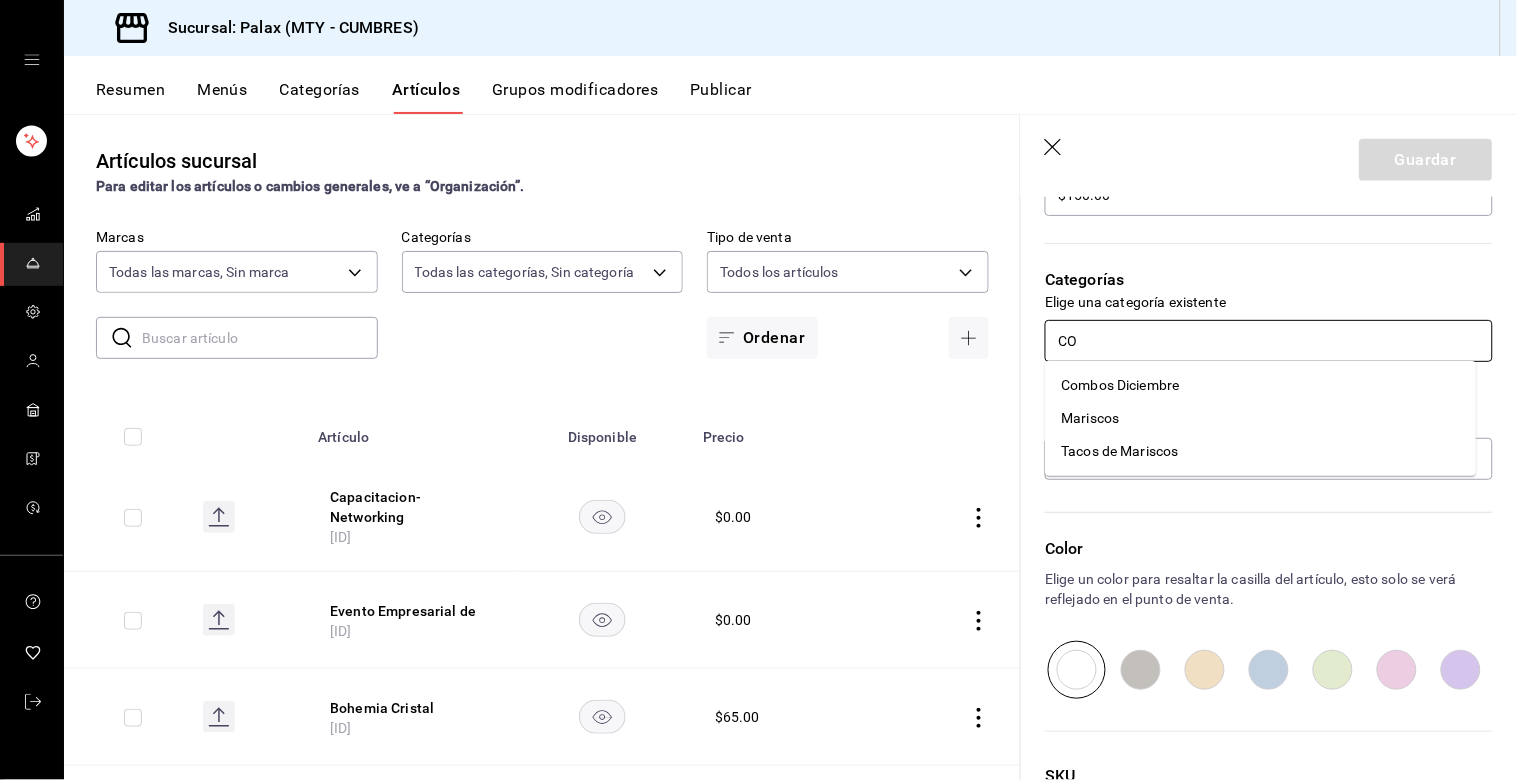 type on "C" 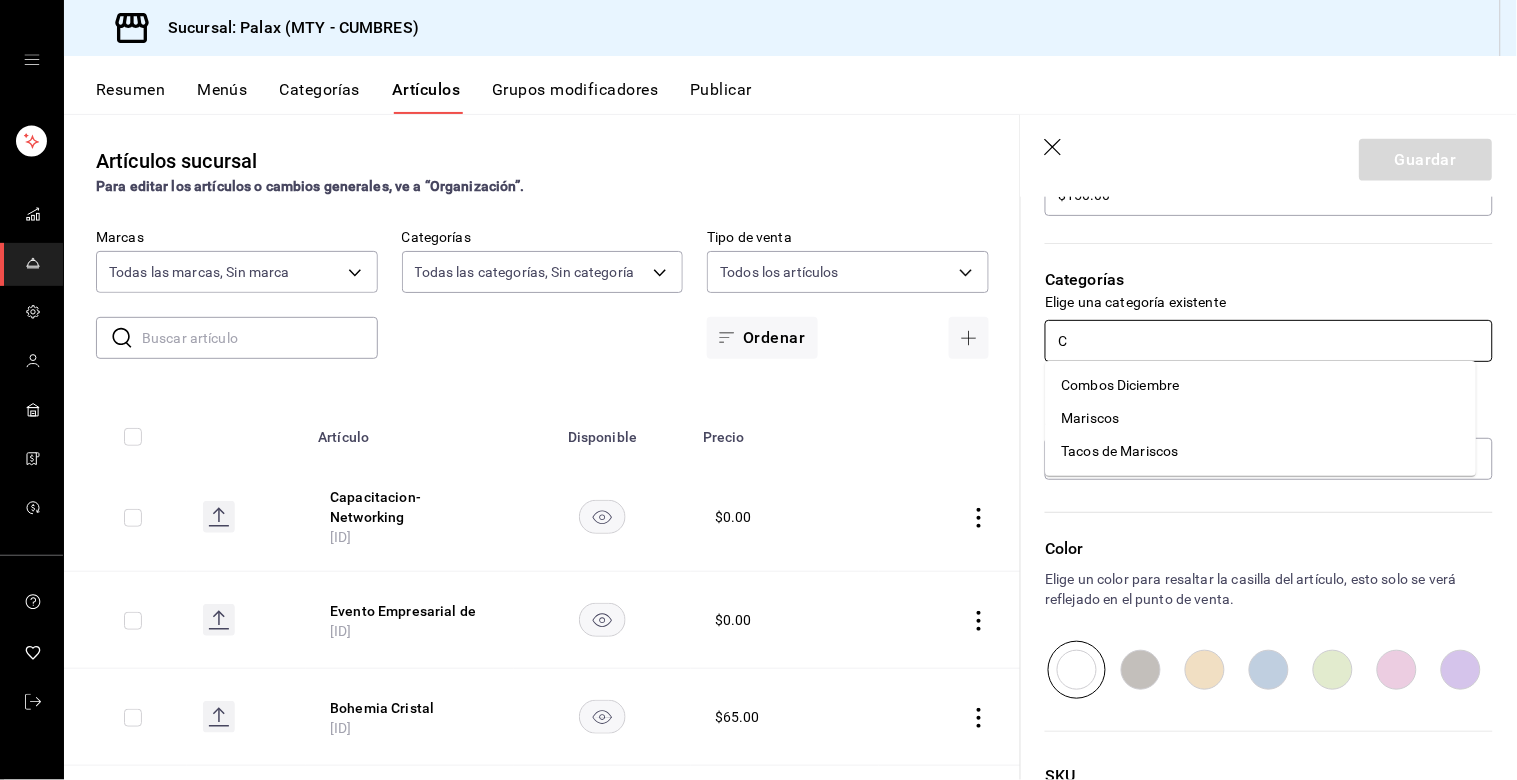 type 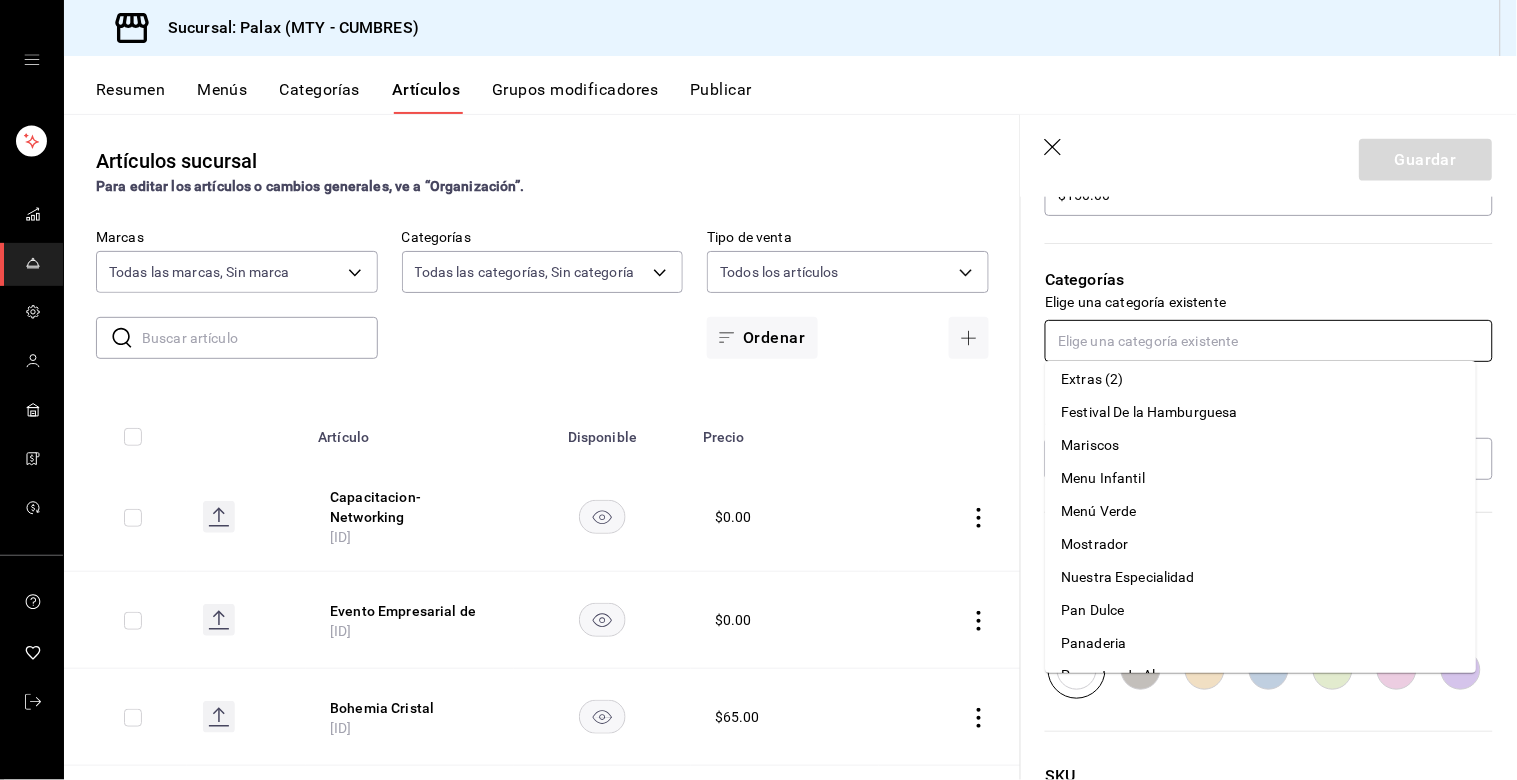 scroll, scrollTop: 777, scrollLeft: 0, axis: vertical 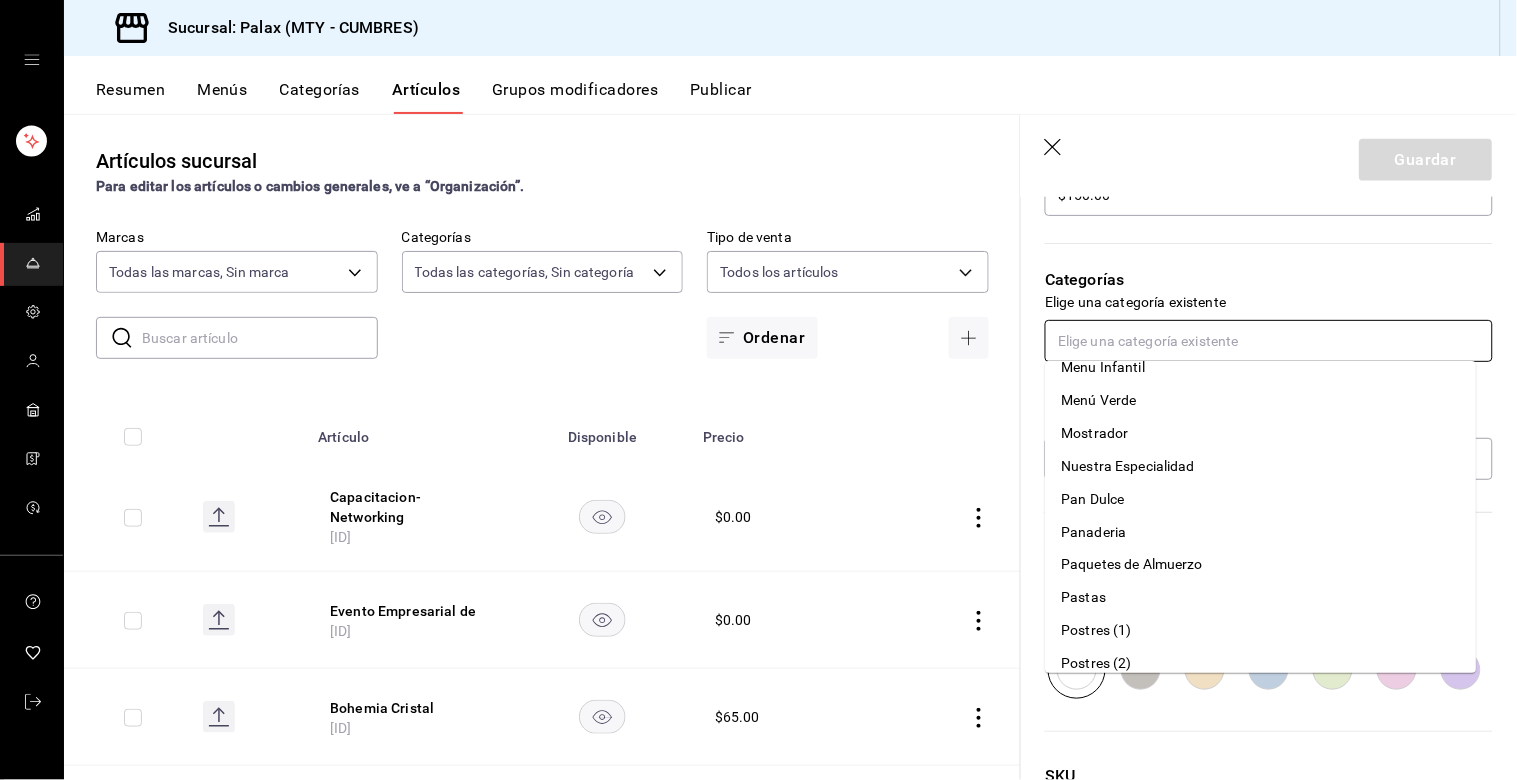 click on "Nuestra Especialidad" at bounding box center [1261, 466] 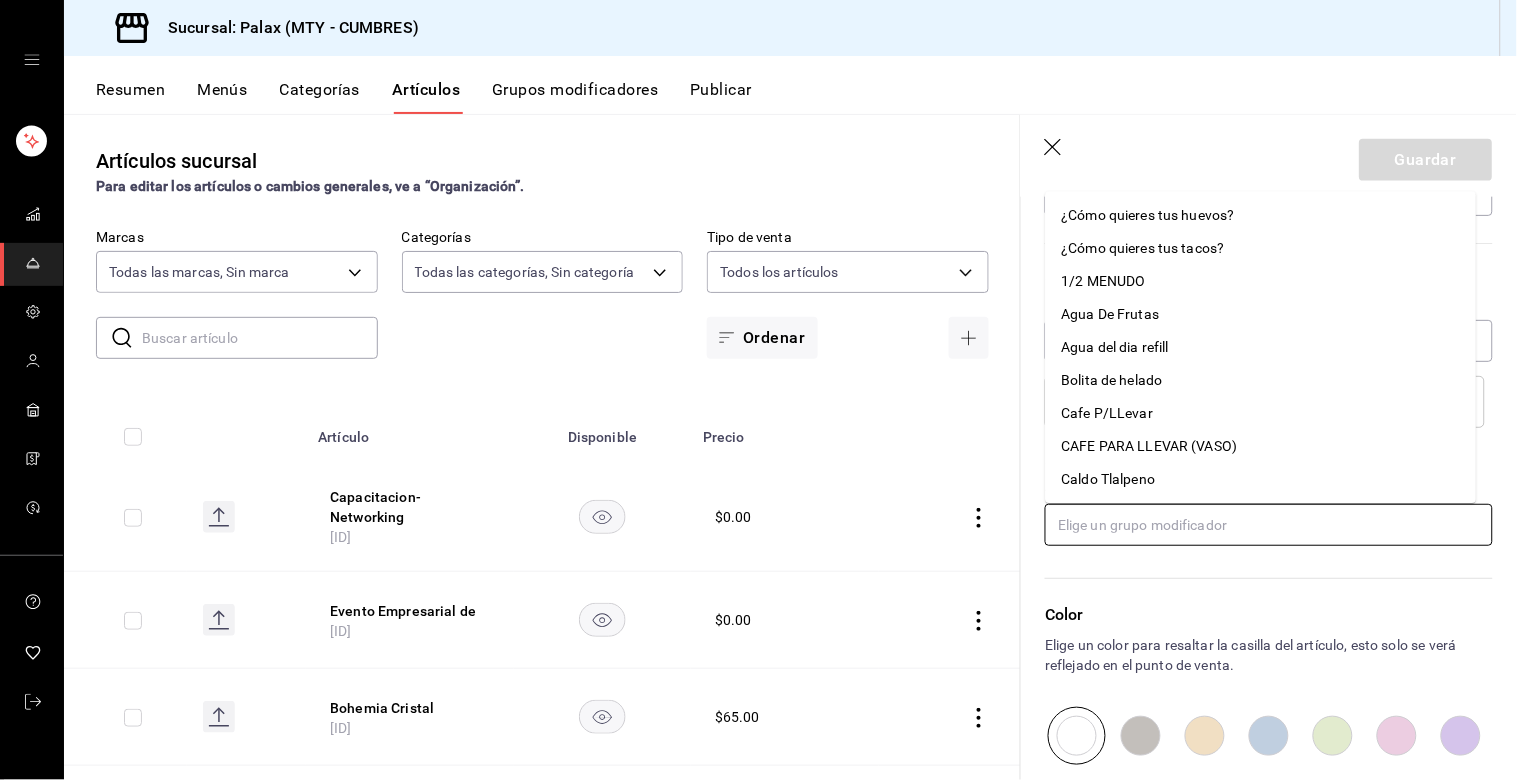 click at bounding box center (1269, 525) 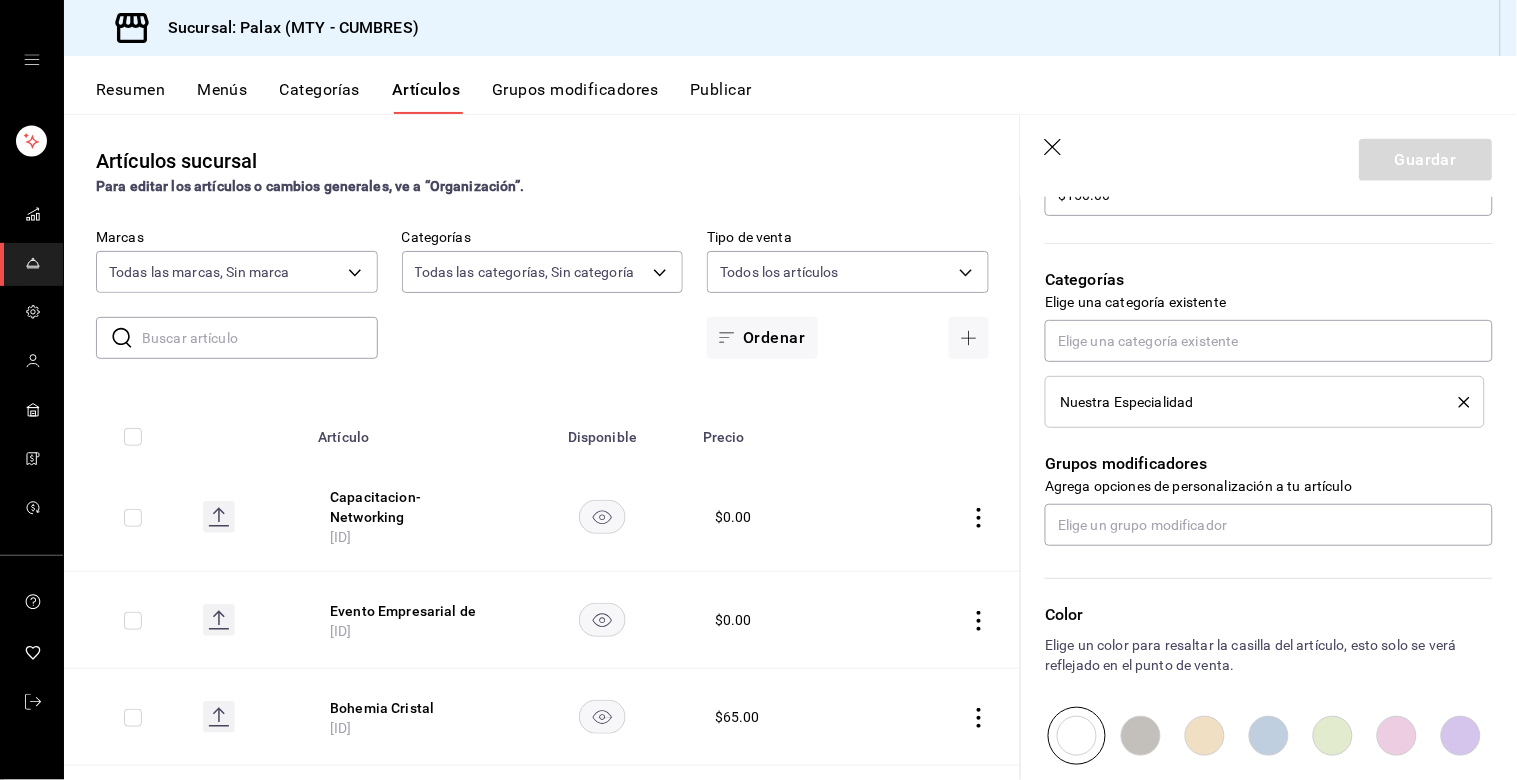 click on "Color Elige un color para resaltar la casilla del artículo, esto solo se verá reflejado en el punto de venta." at bounding box center [1257, 655] 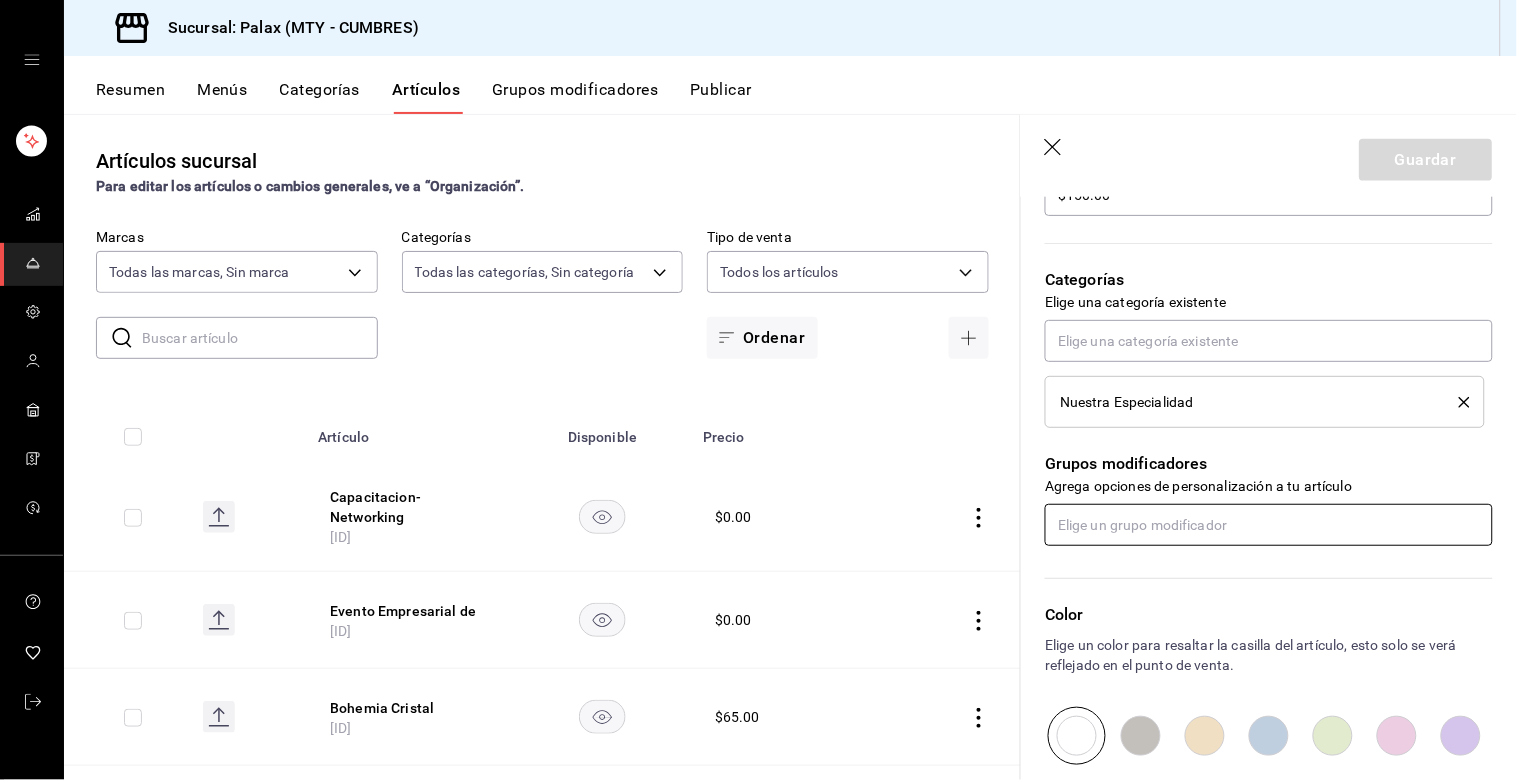 click at bounding box center (1269, 525) 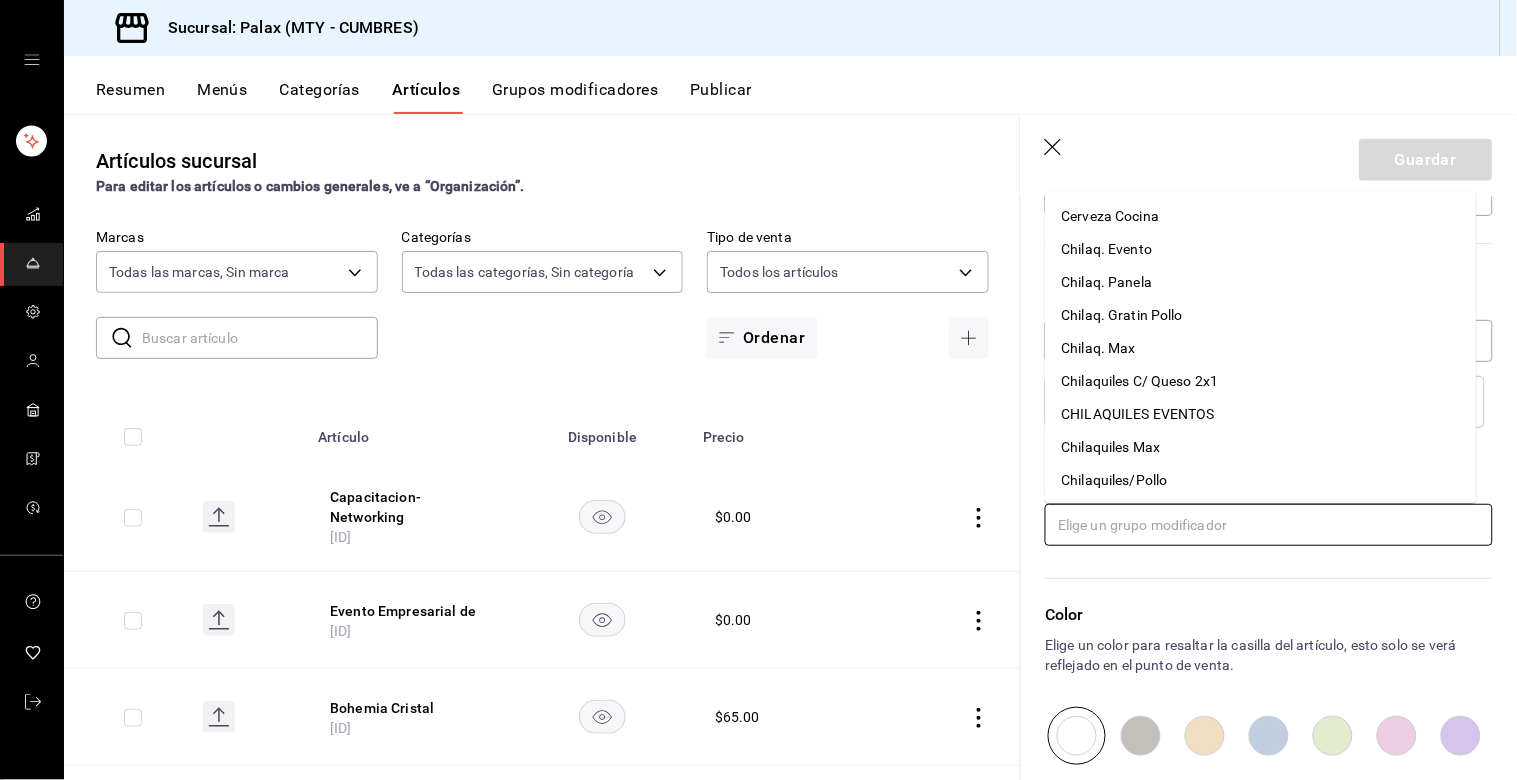 scroll, scrollTop: 333, scrollLeft: 0, axis: vertical 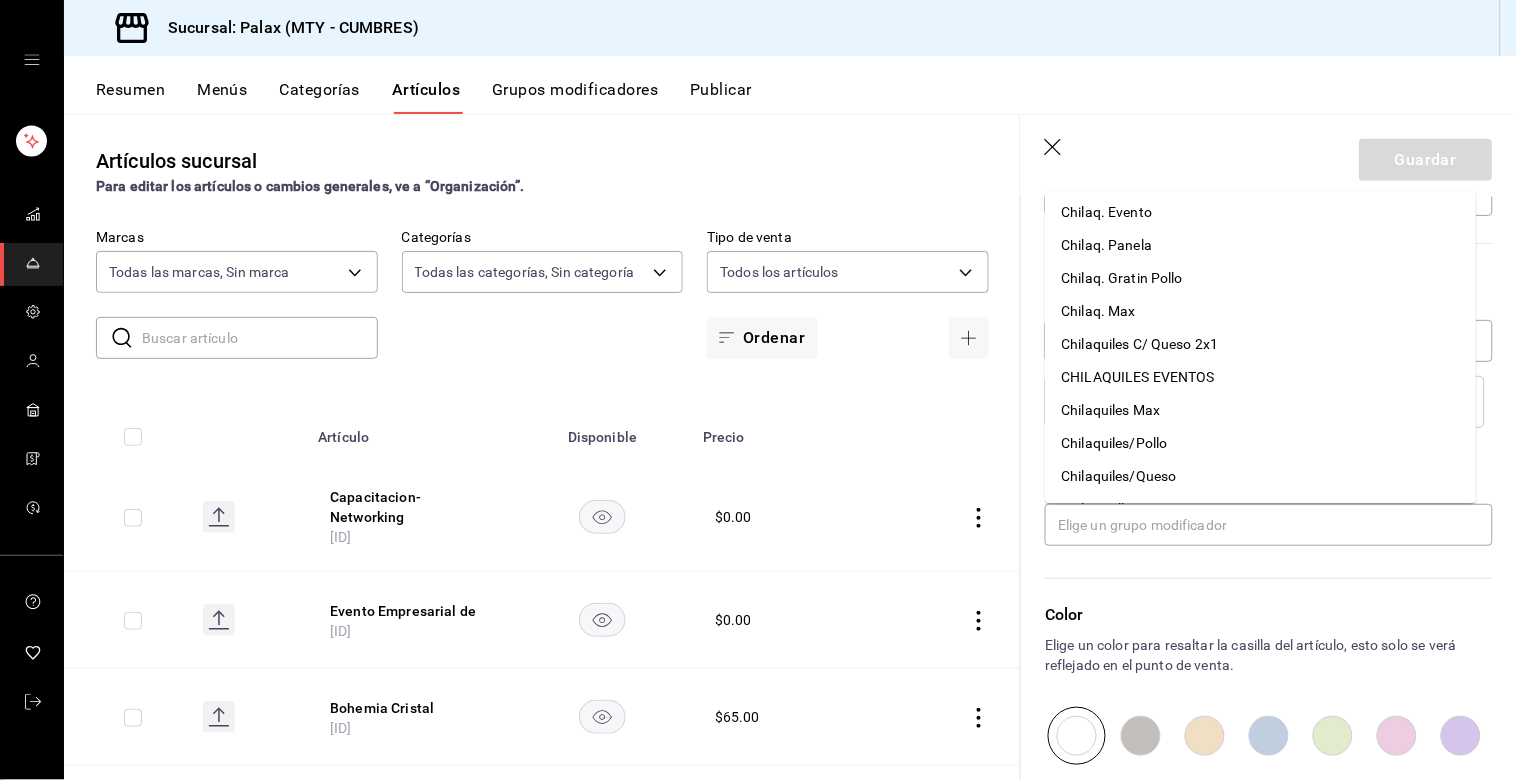 click on "Color Elige un color para resaltar la casilla del artículo, esto solo se verá reflejado en el punto de venta." at bounding box center (1257, 655) 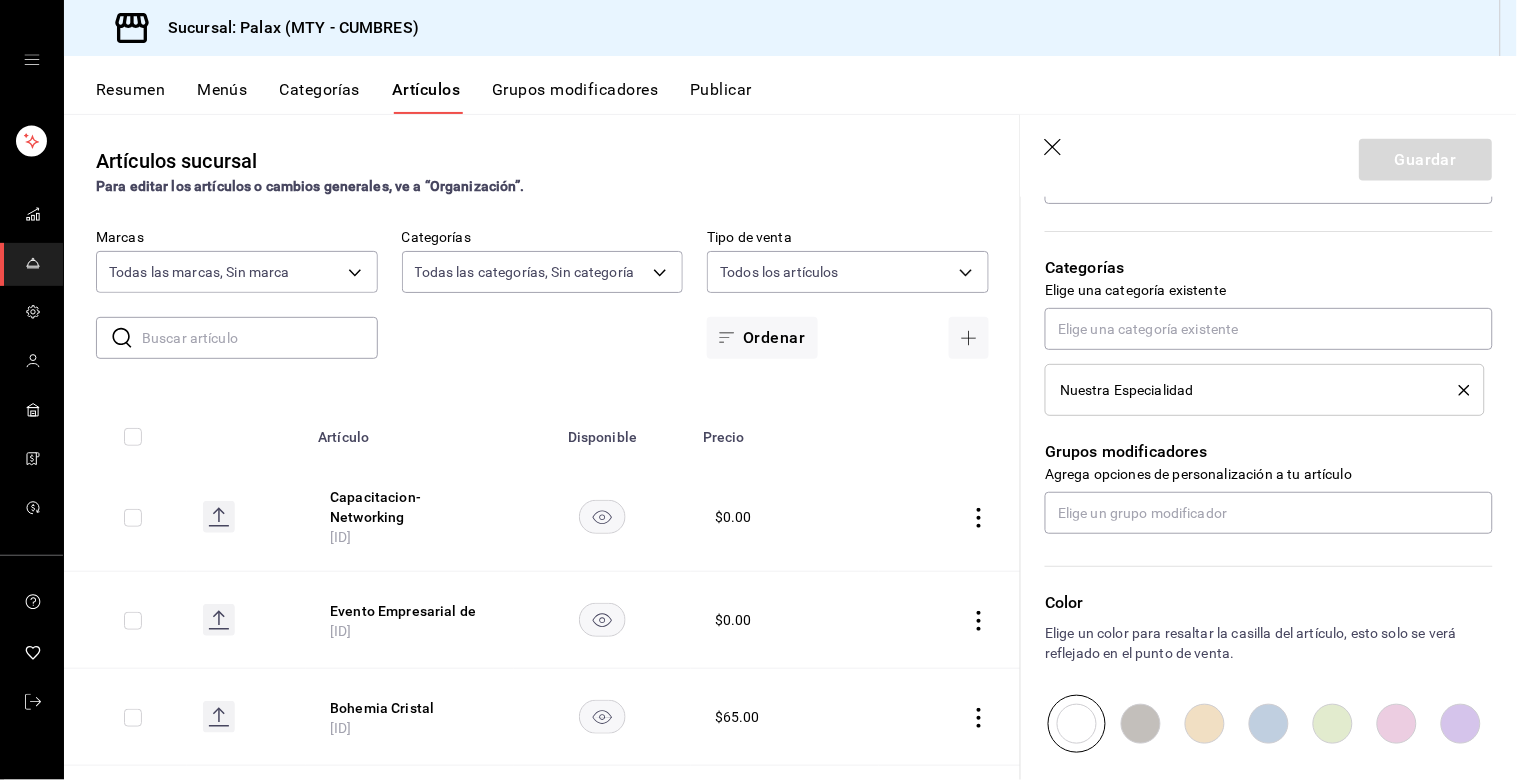 scroll, scrollTop: 457, scrollLeft: 0, axis: vertical 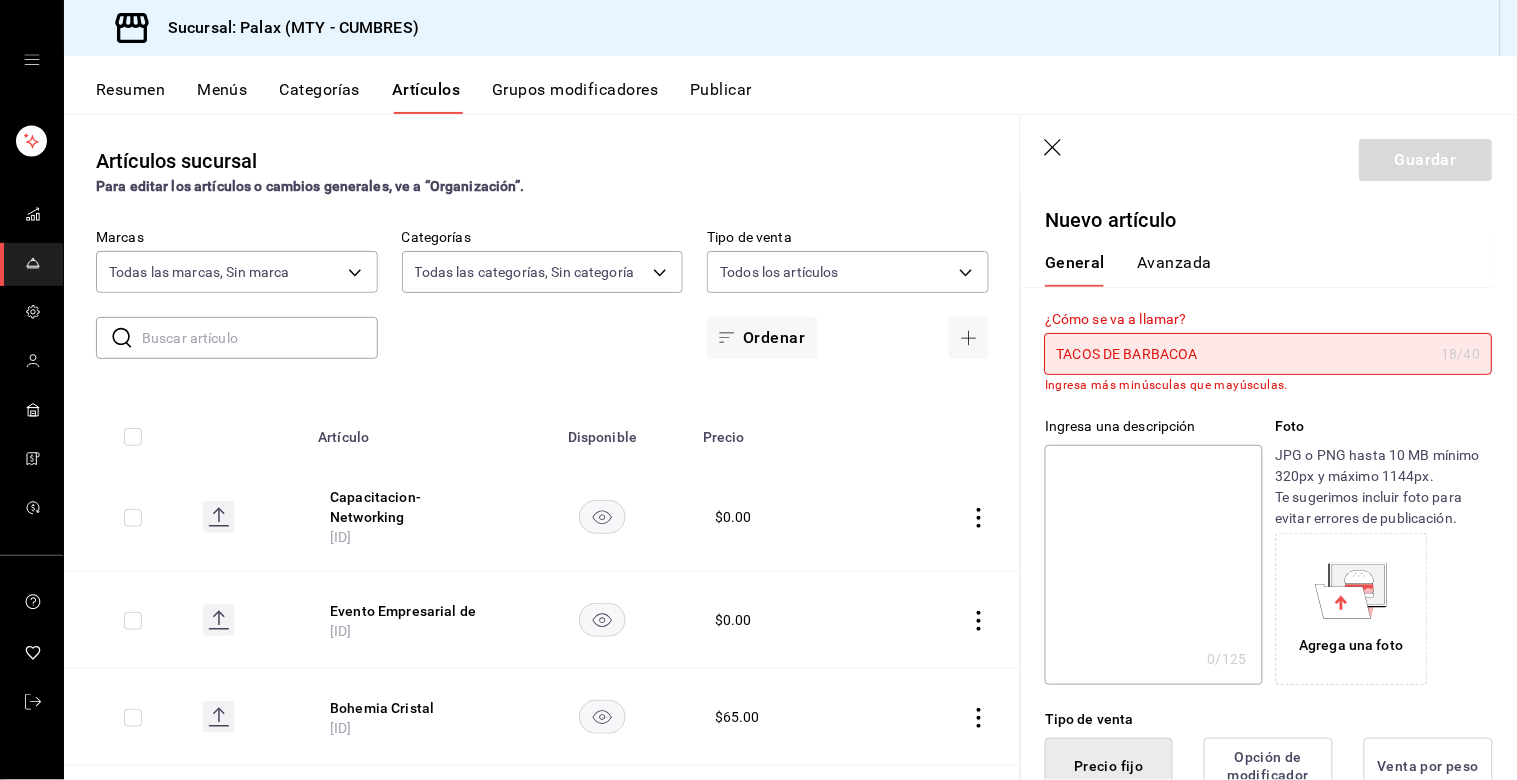 drag, startPoint x: 1222, startPoint y: 357, endPoint x: 698, endPoint y: 296, distance: 527.53864 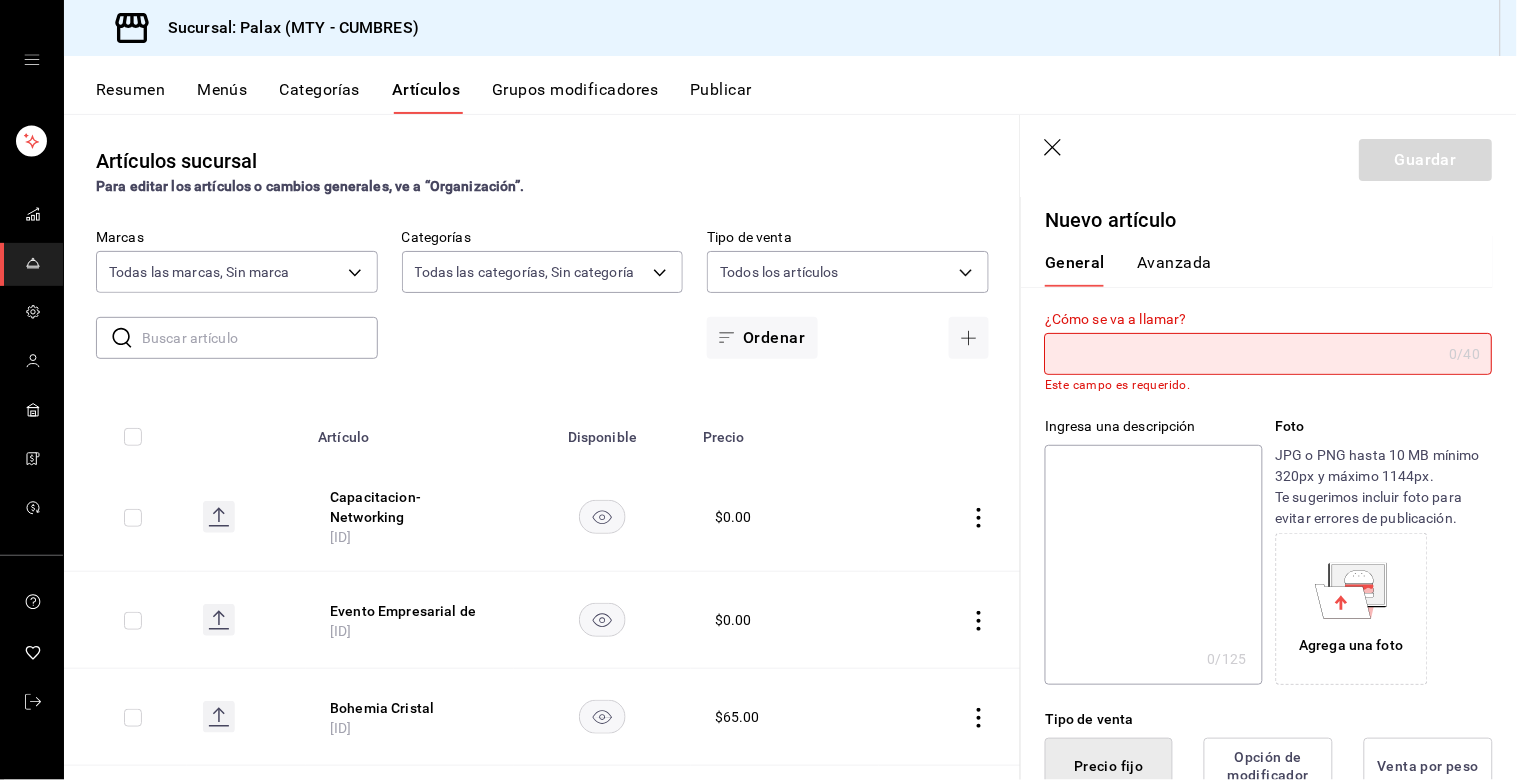 type on "t" 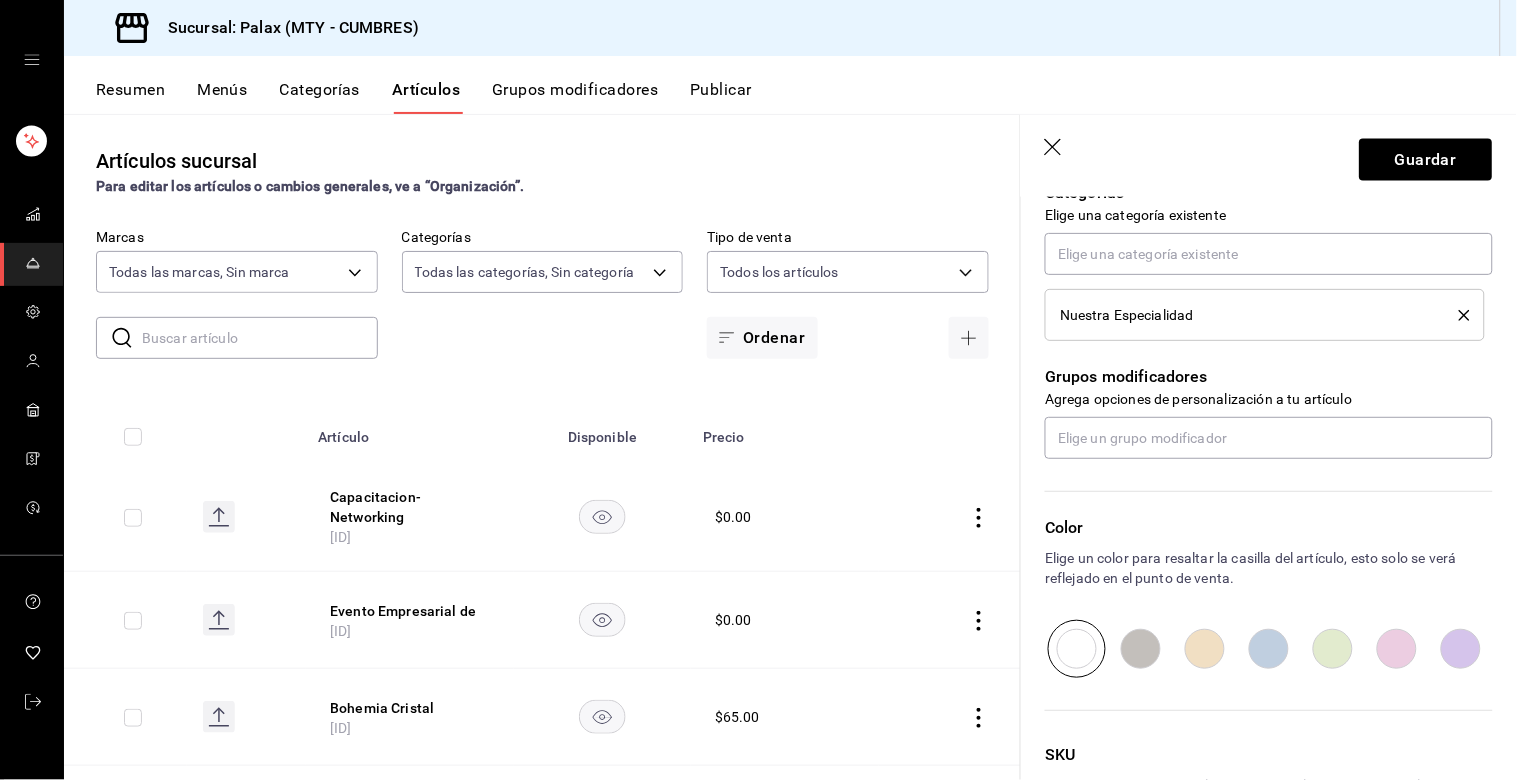 scroll, scrollTop: 884, scrollLeft: 0, axis: vertical 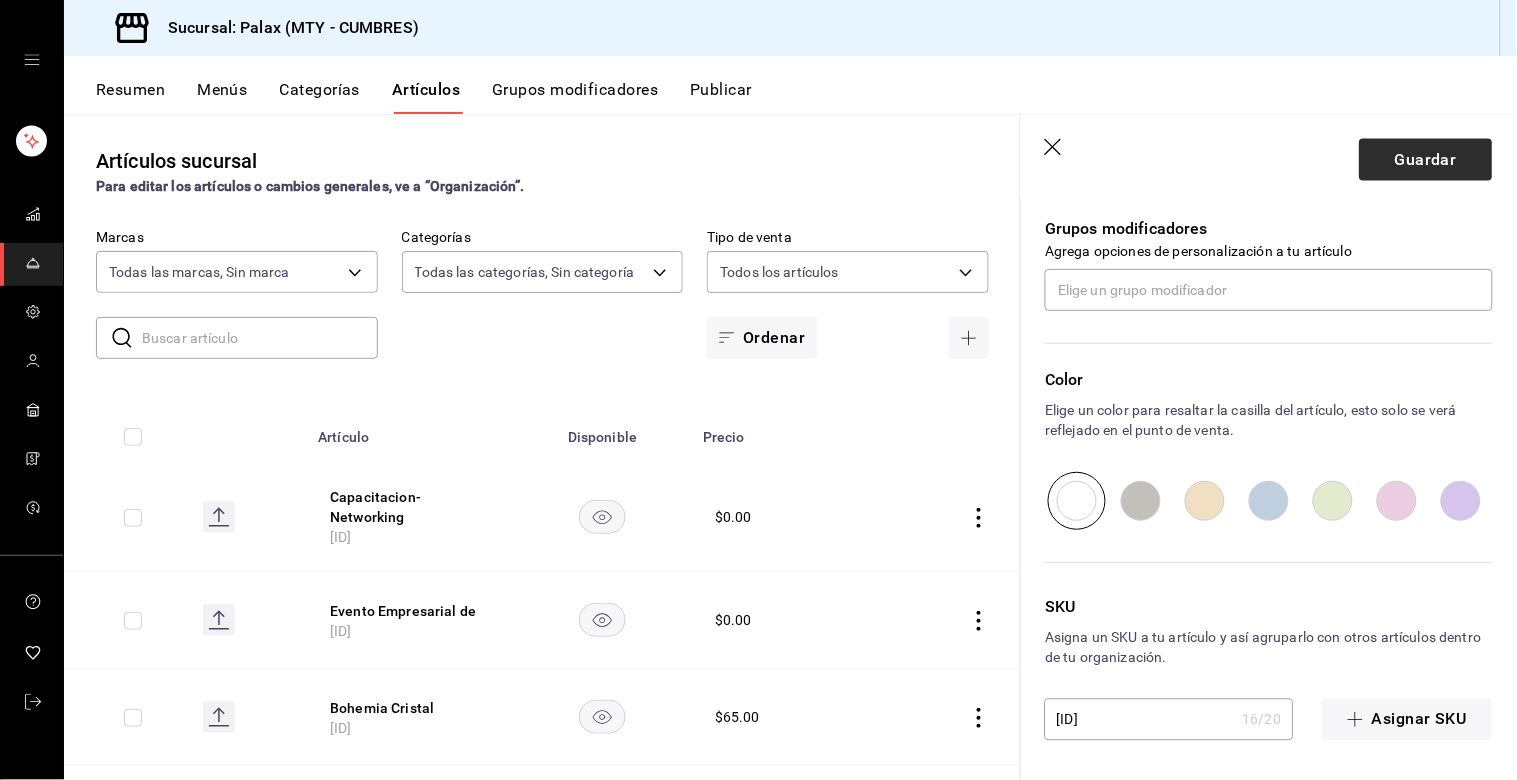 type on "Tacos de barbacoa" 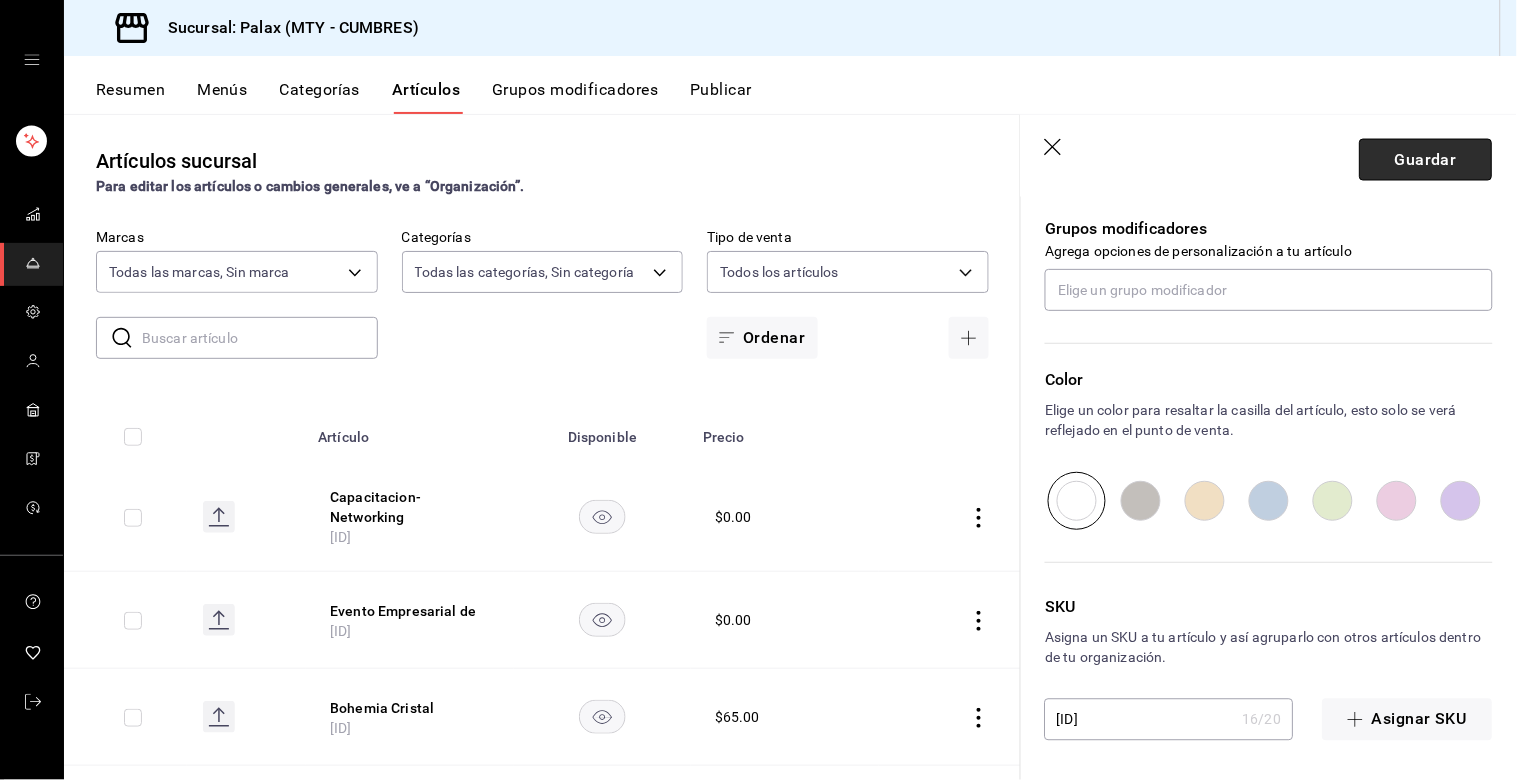 click on "Guardar" at bounding box center [1426, 160] 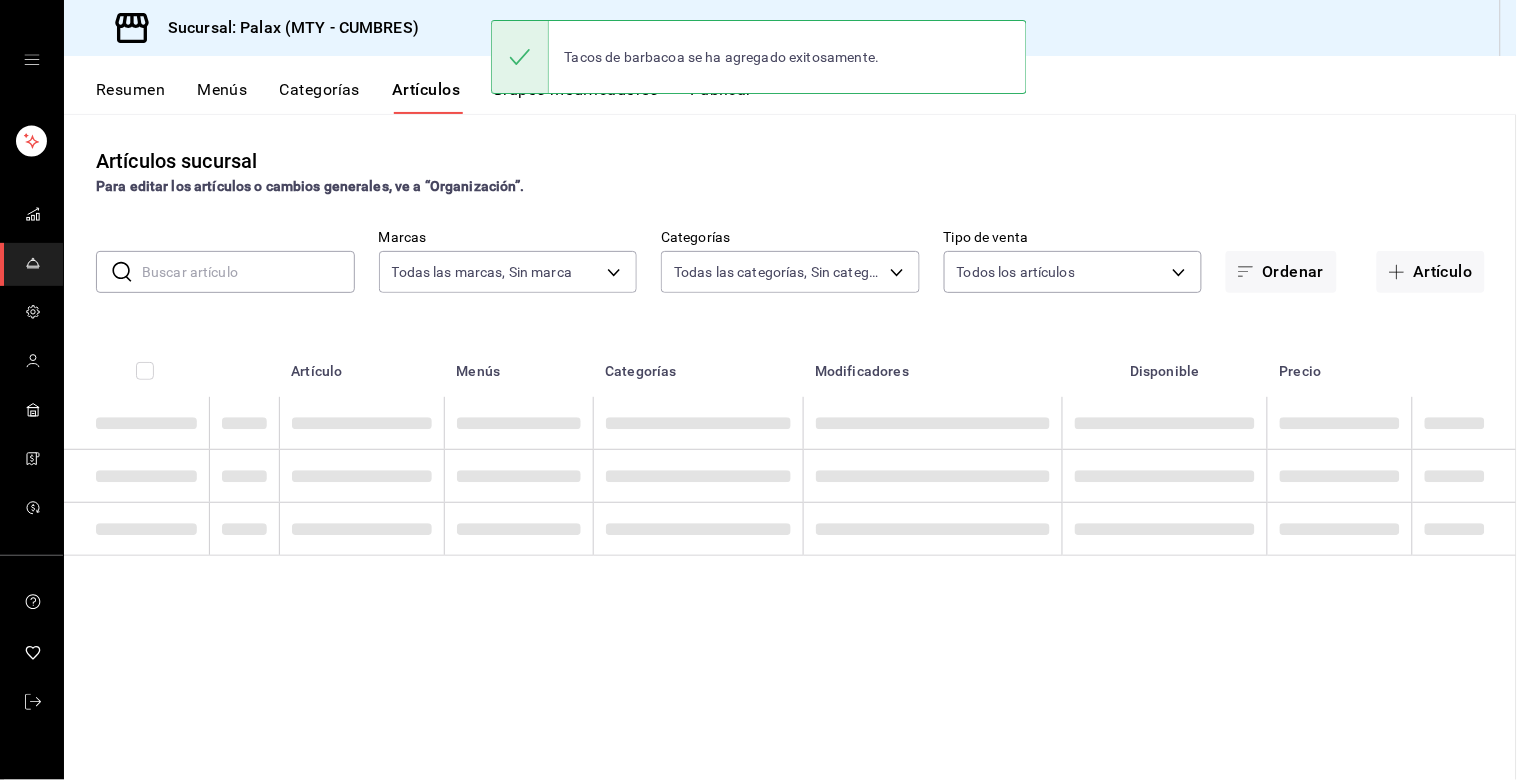 scroll, scrollTop: 0, scrollLeft: 0, axis: both 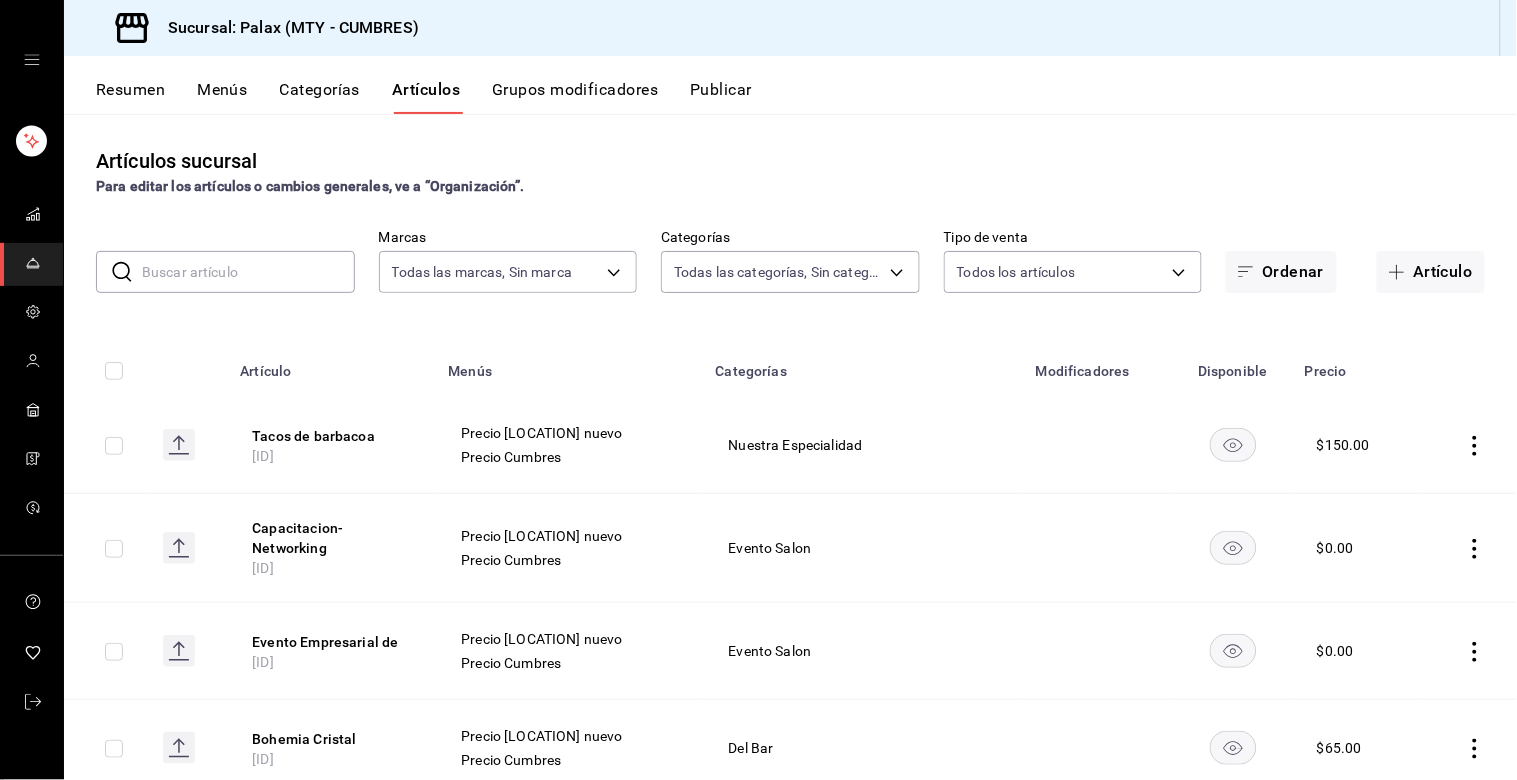 drag, startPoint x: 1426, startPoint y: 286, endPoint x: 666, endPoint y: 242, distance: 761.27264 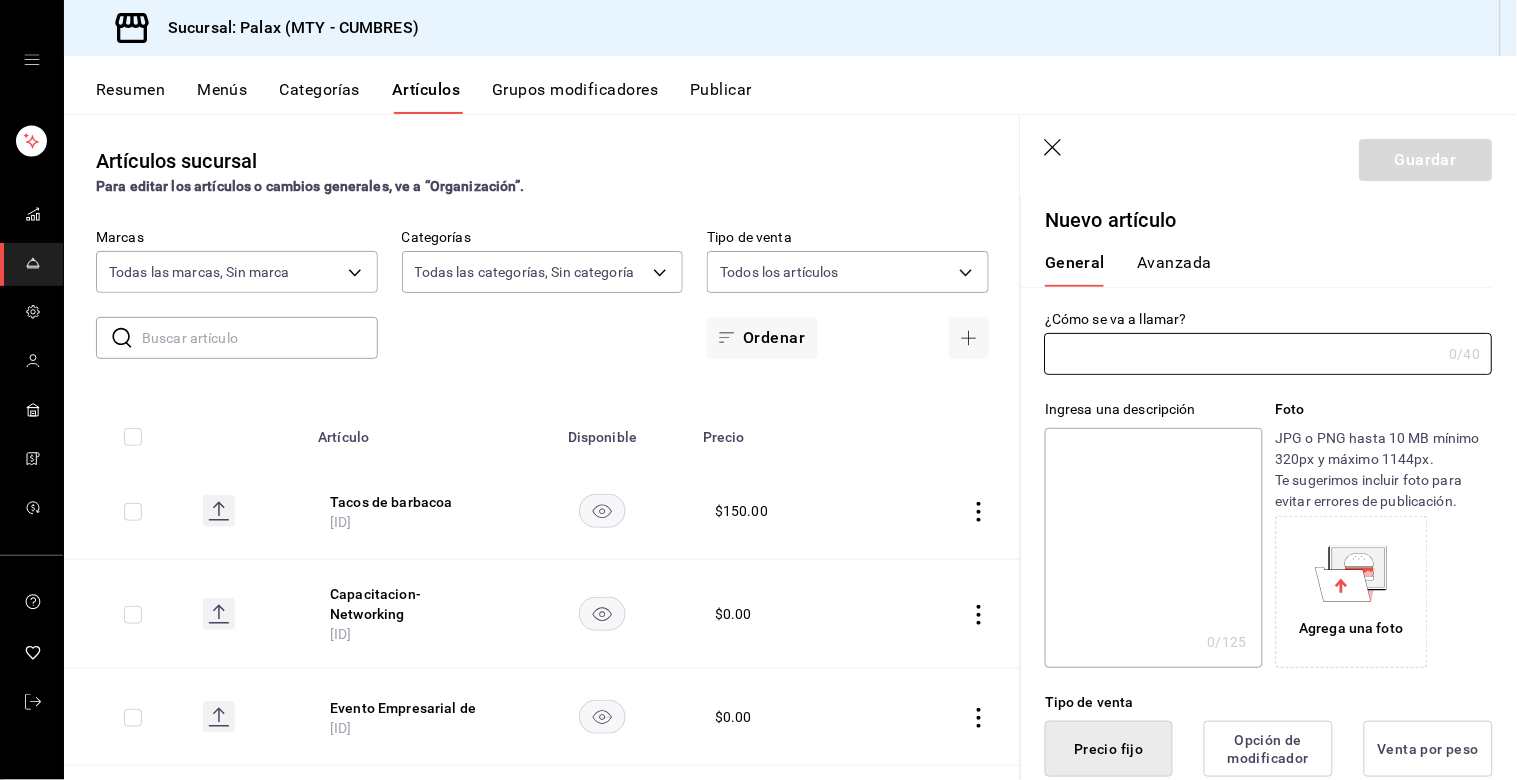 drag, startPoint x: 1153, startPoint y: 358, endPoint x: 1194, endPoint y: 326, distance: 52.009613 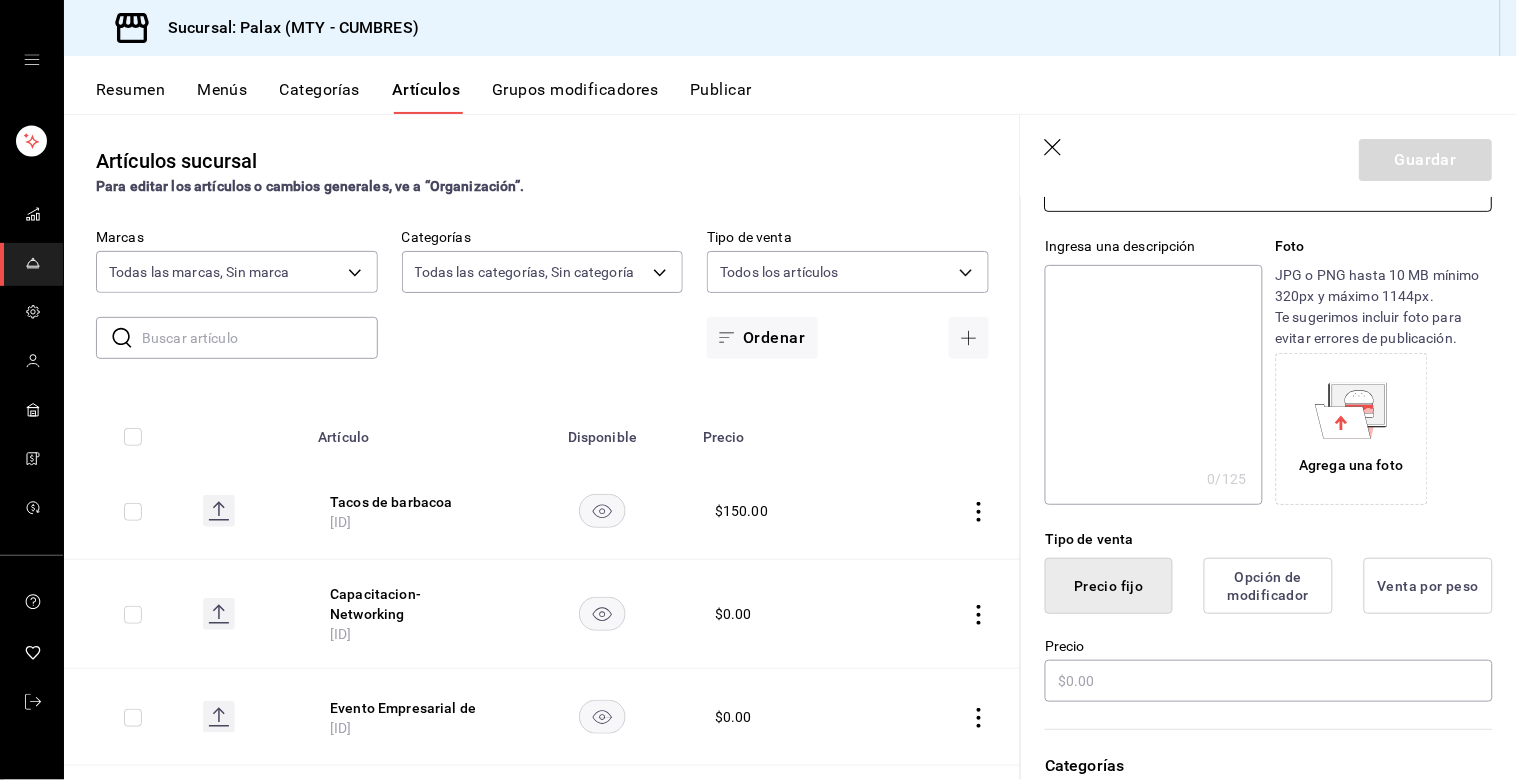scroll, scrollTop: 333, scrollLeft: 0, axis: vertical 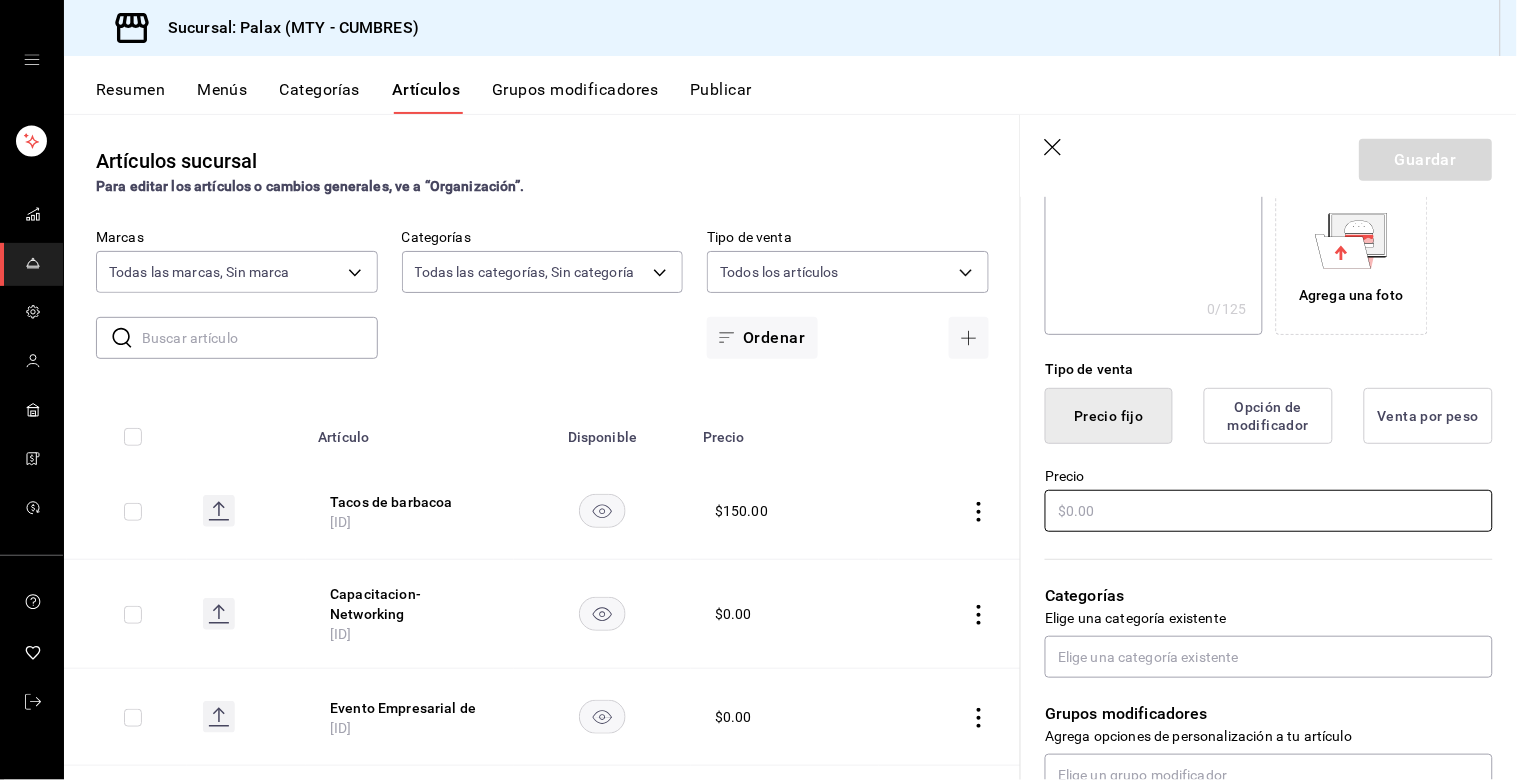 type on "Taco de barbacoa" 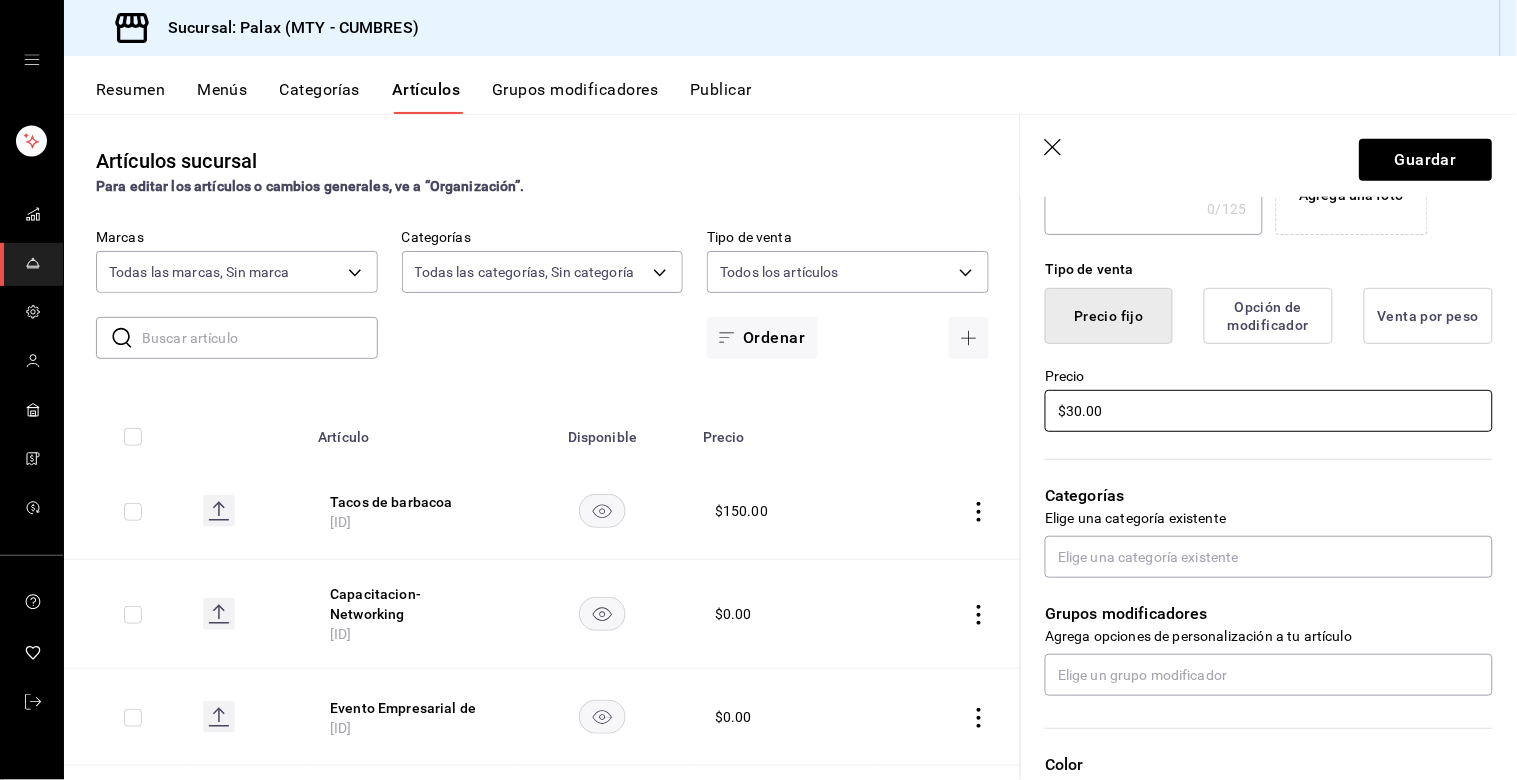 scroll, scrollTop: 555, scrollLeft: 0, axis: vertical 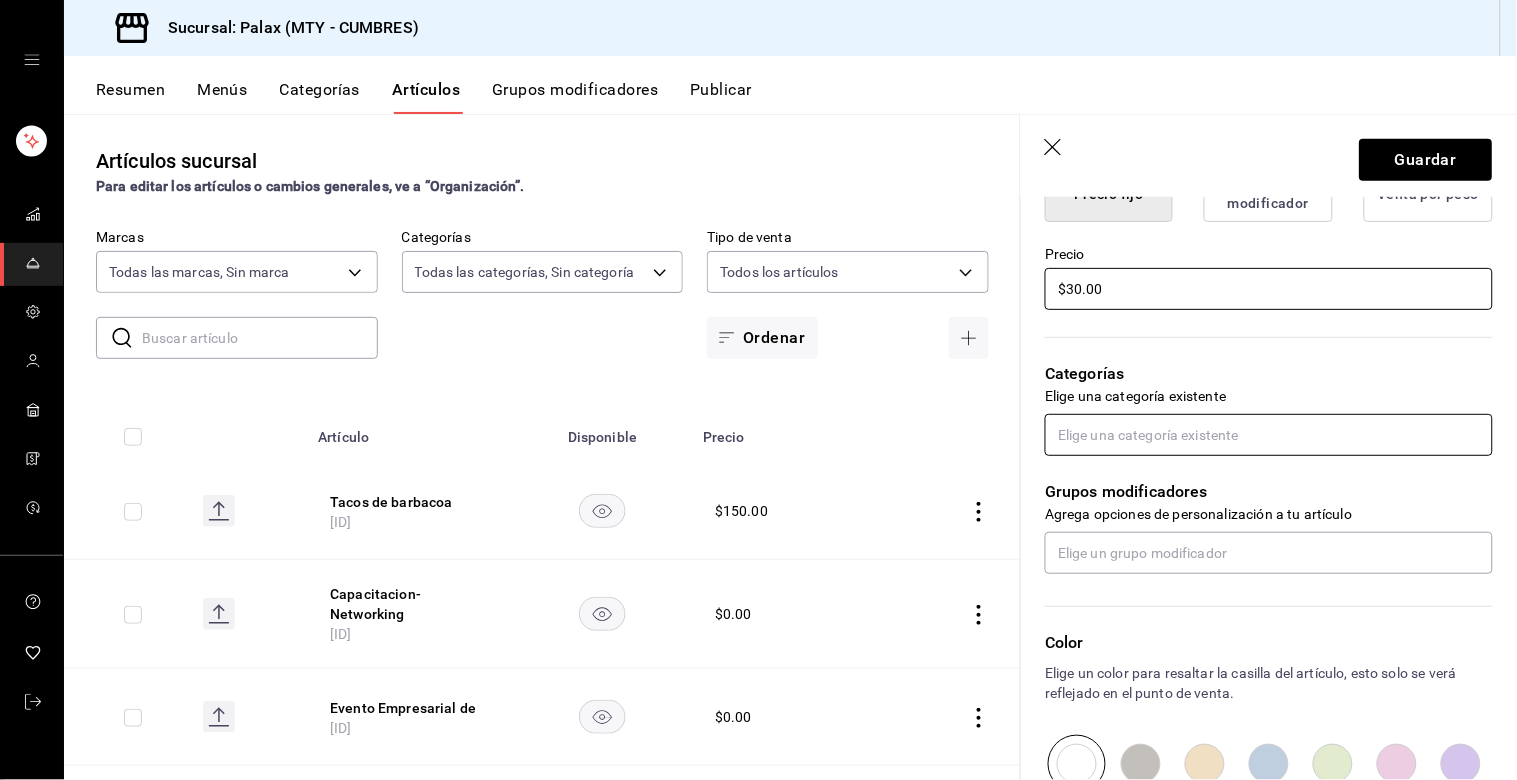 type on "$30.00" 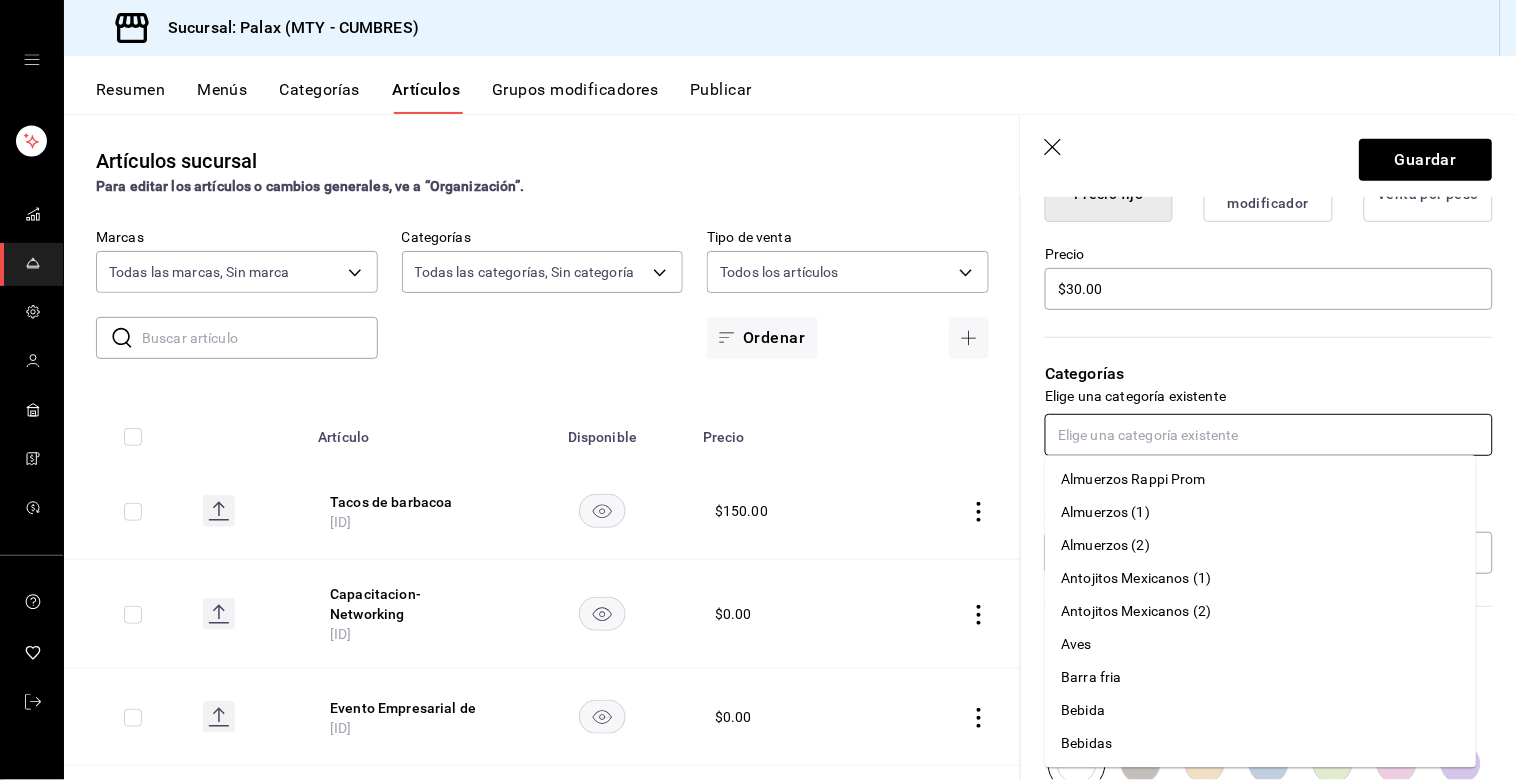 click at bounding box center (1269, 435) 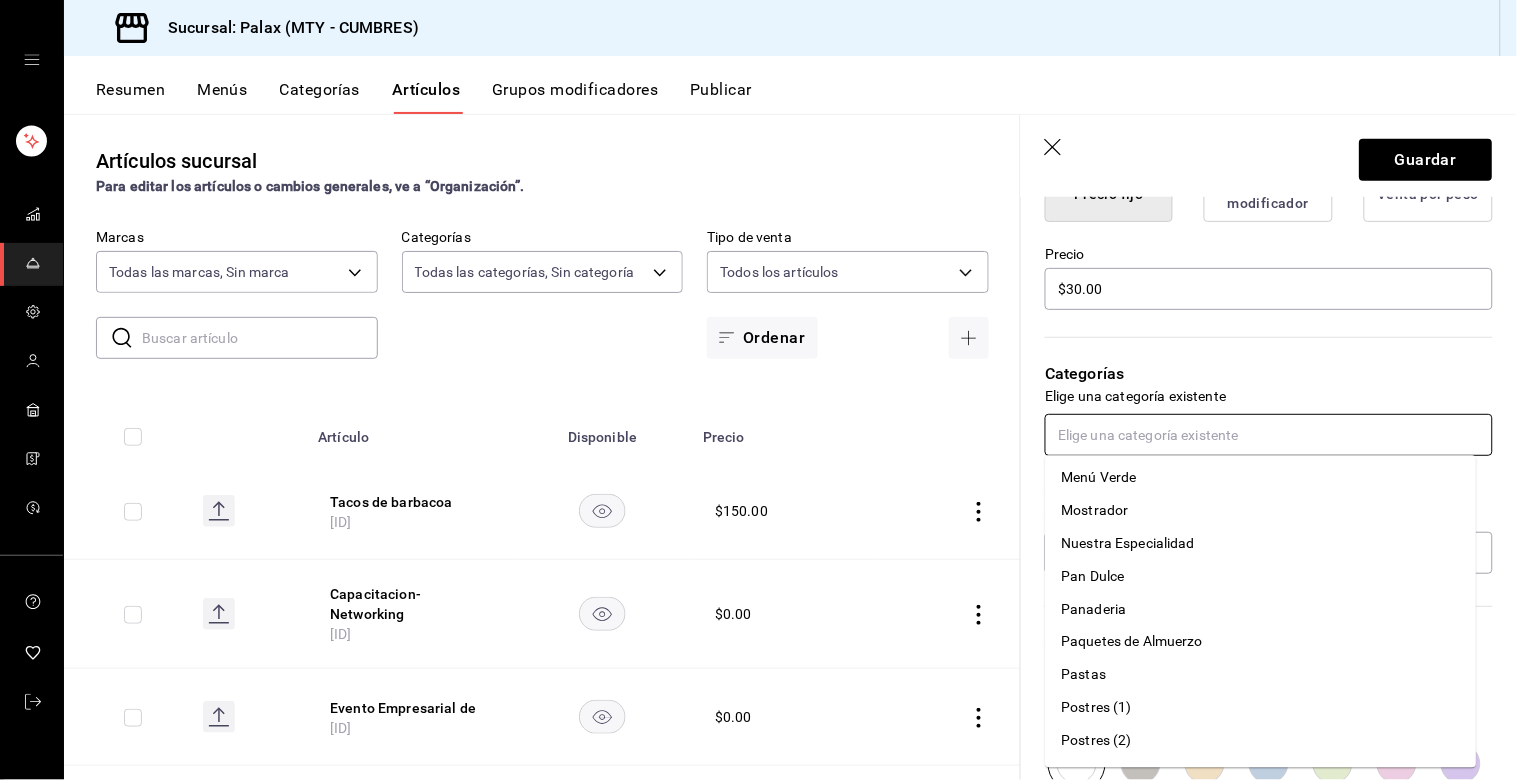 scroll, scrollTop: 777, scrollLeft: 0, axis: vertical 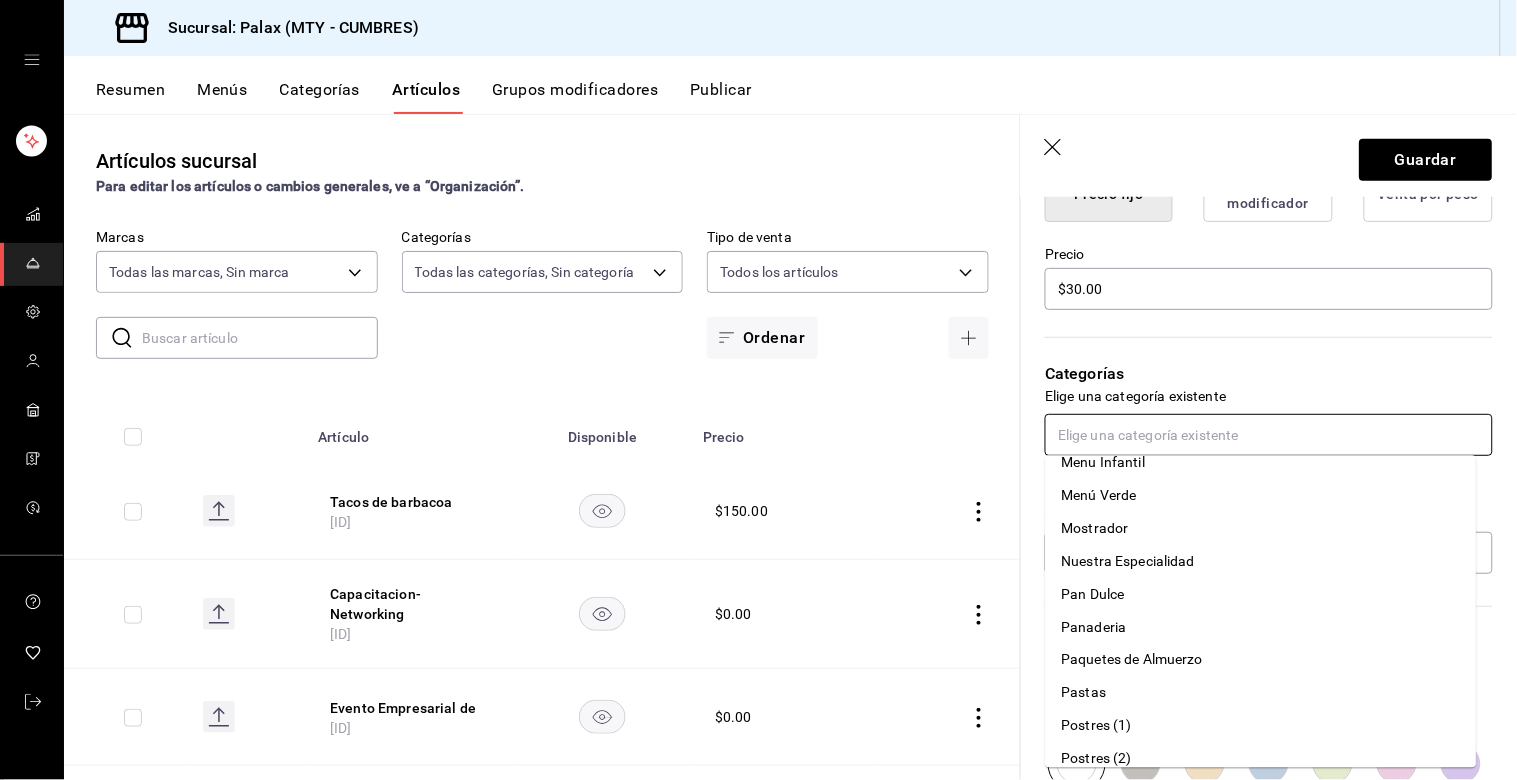 click on "Nuestra Especialidad" at bounding box center [1261, 561] 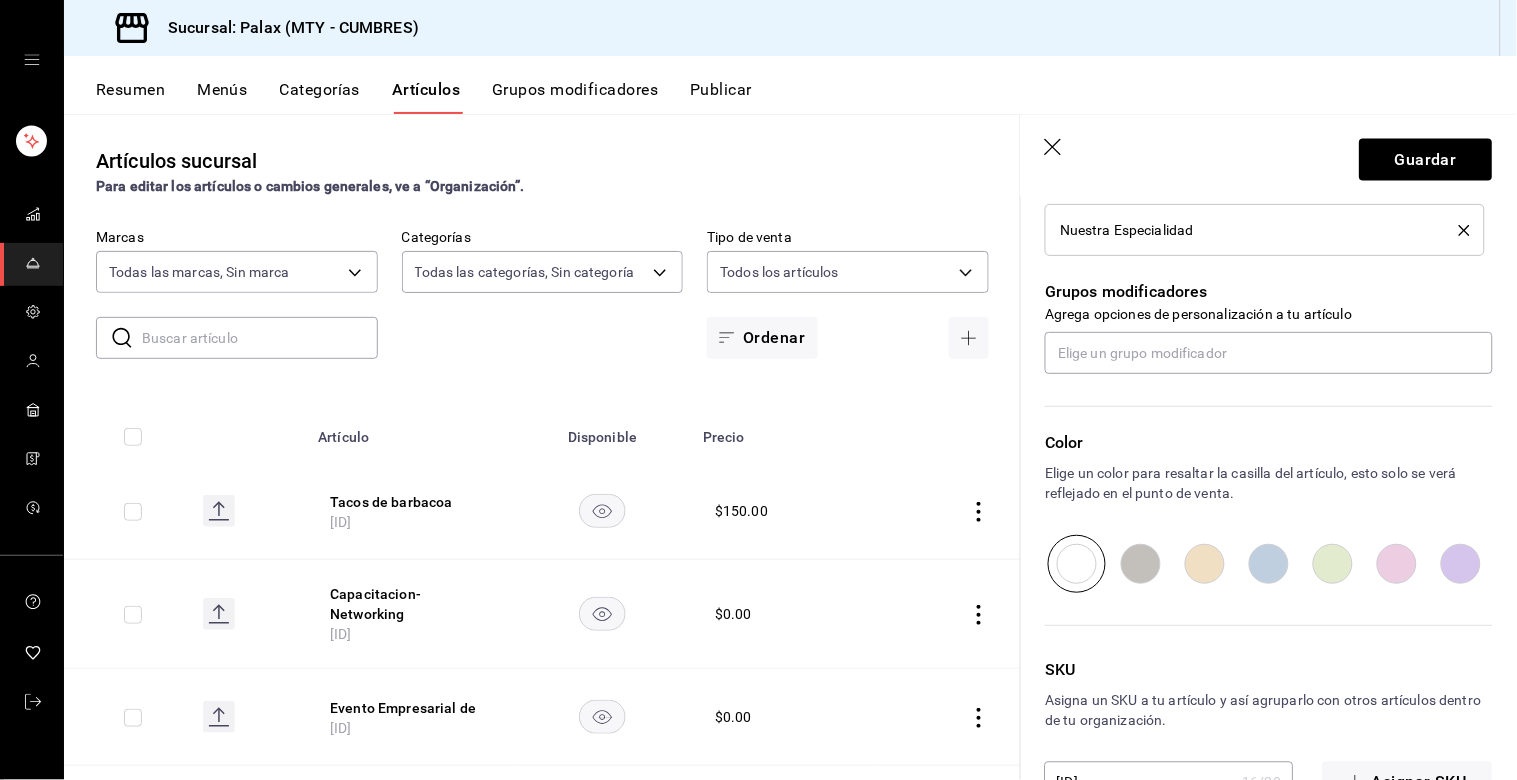 scroll, scrollTop: 884, scrollLeft: 0, axis: vertical 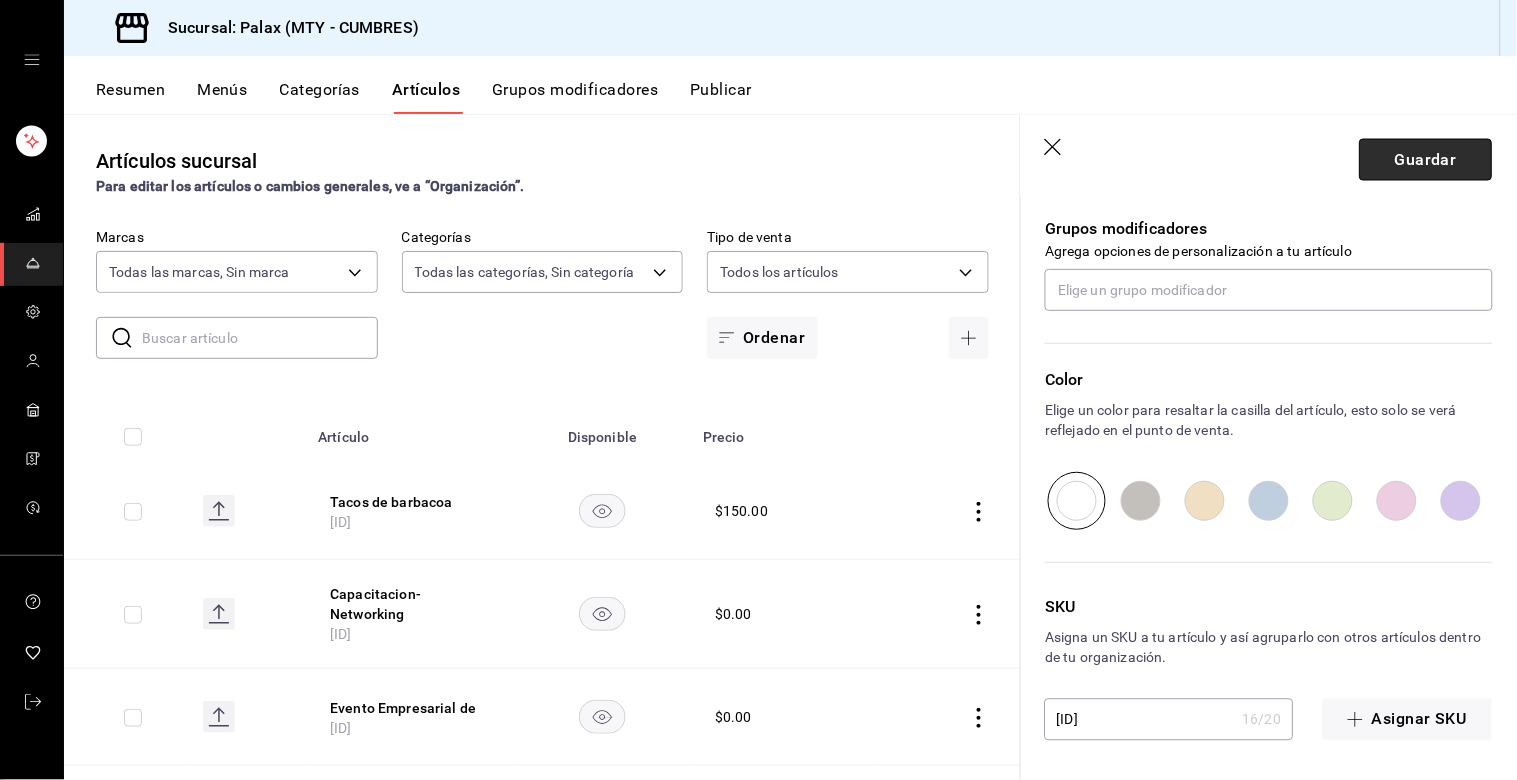 click on "Guardar" at bounding box center (1426, 160) 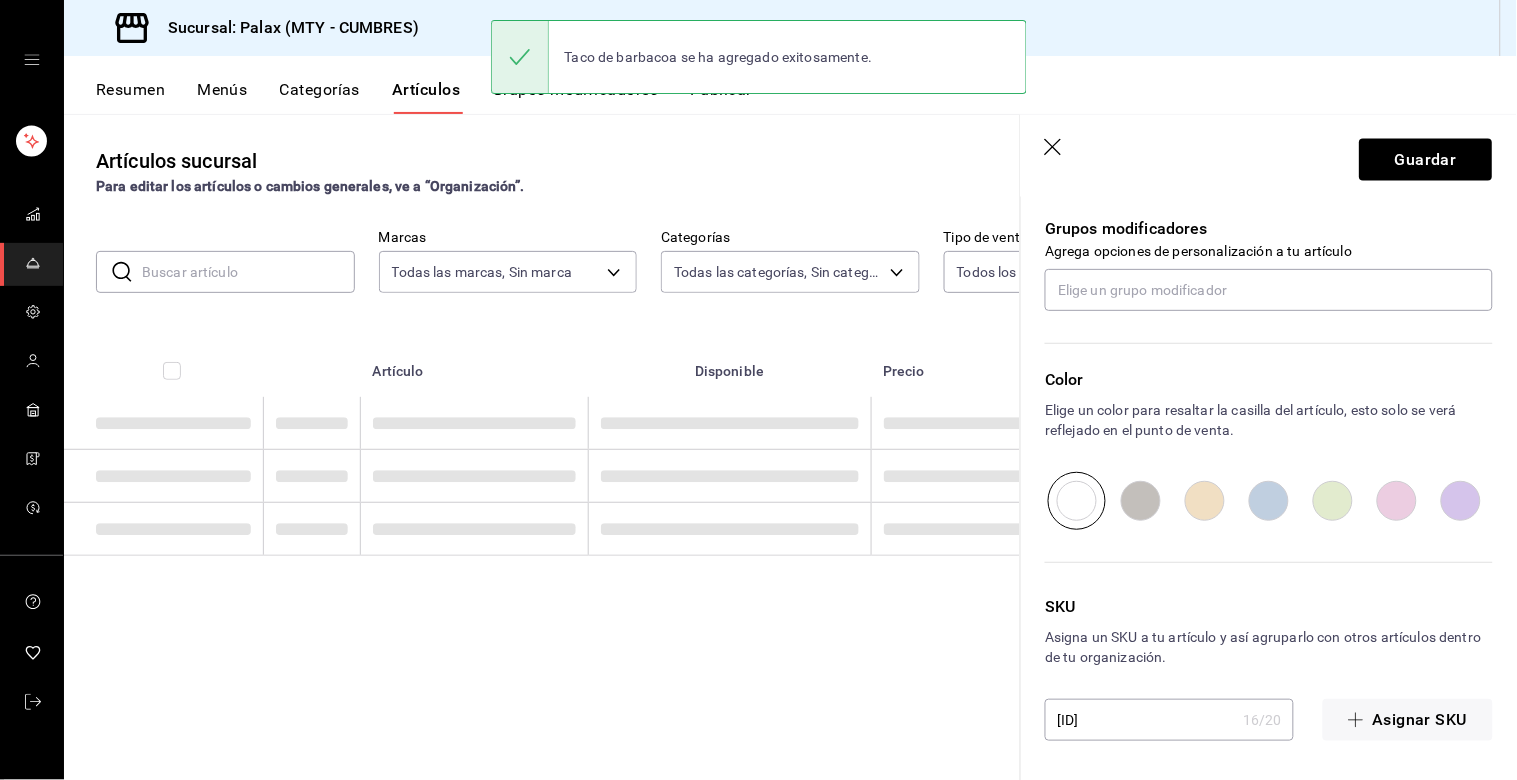 scroll, scrollTop: 0, scrollLeft: 0, axis: both 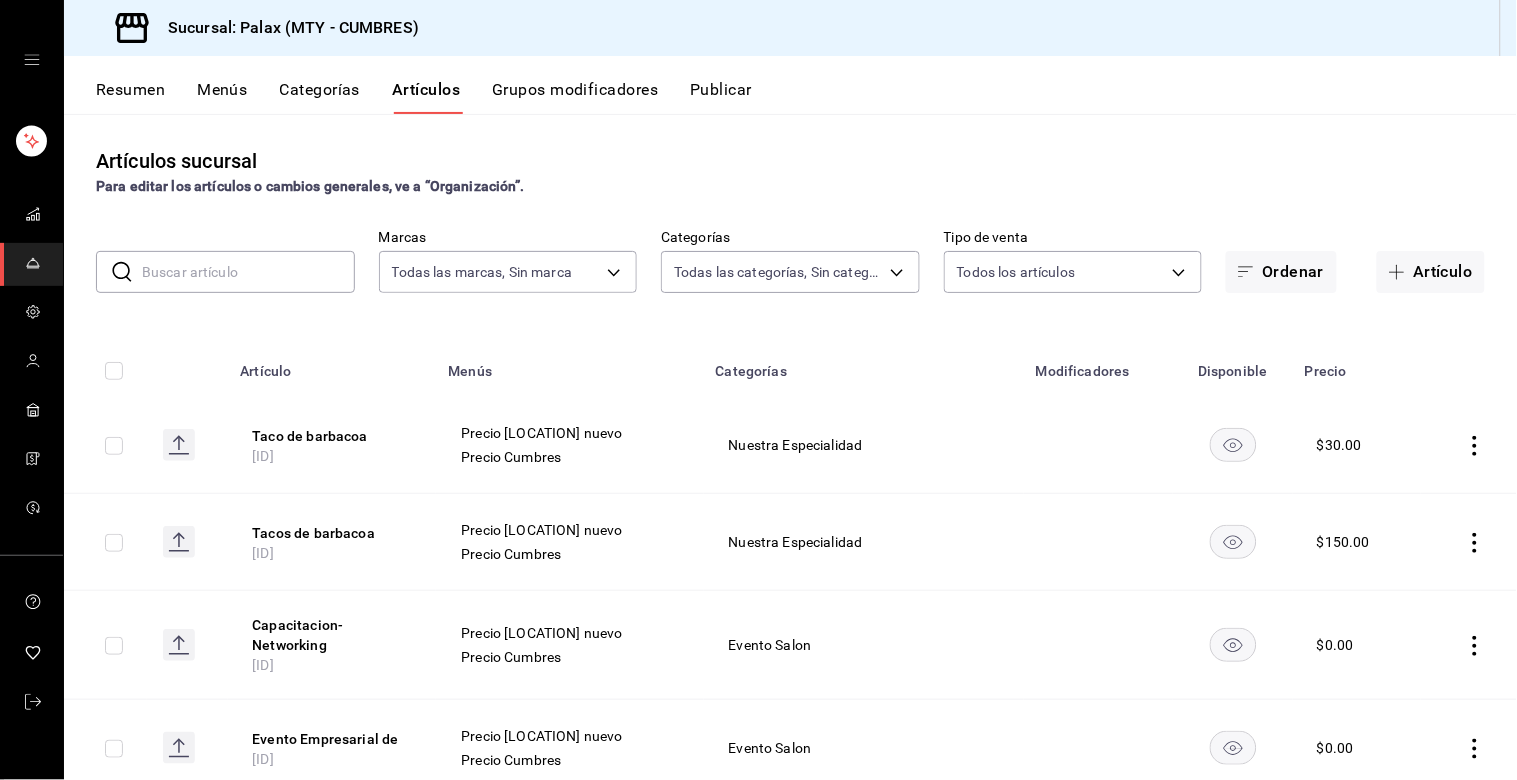 drag, startPoint x: 114, startPoint y: 452, endPoint x: 133, endPoint y: 587, distance: 136.33047 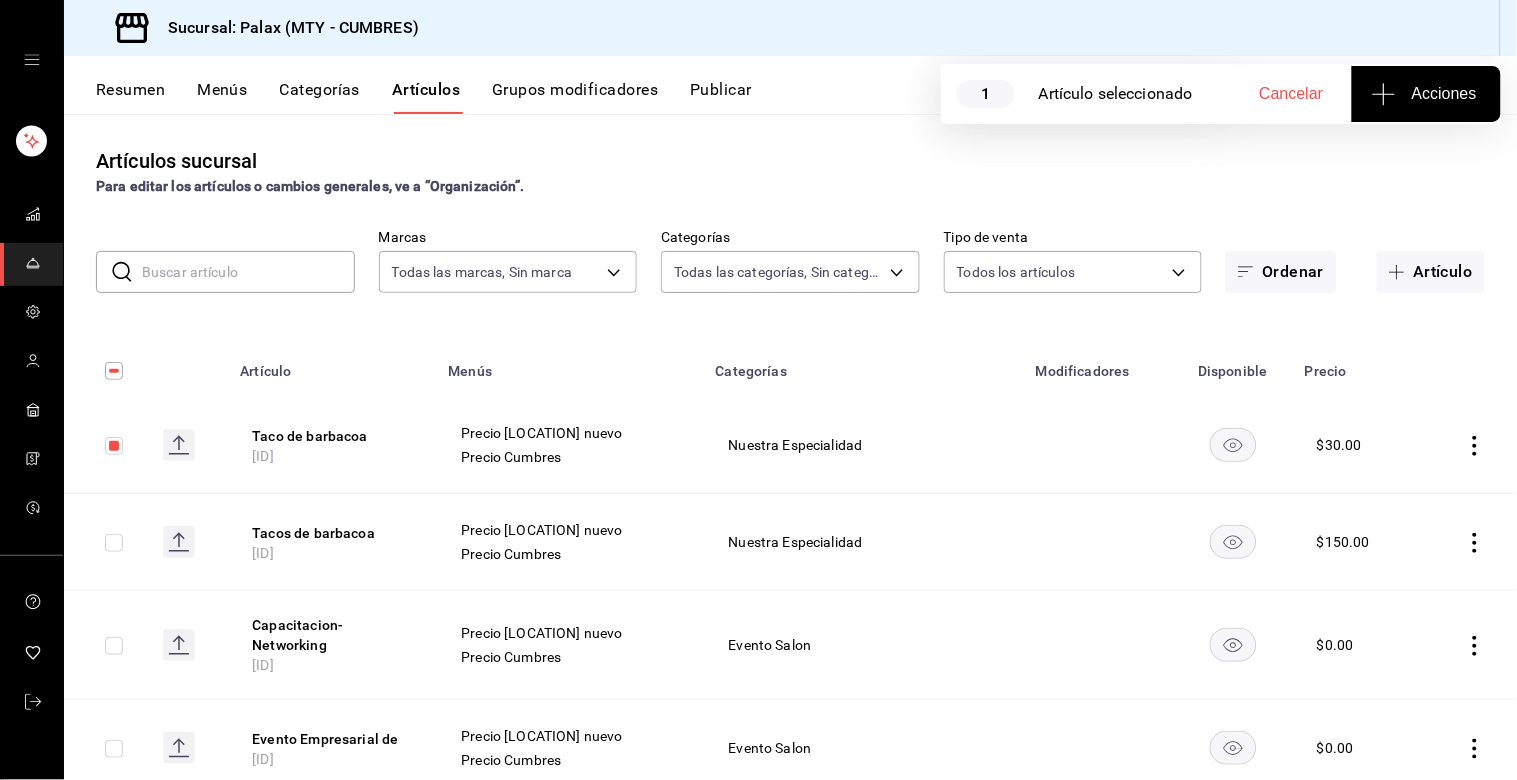 click at bounding box center (105, 542) 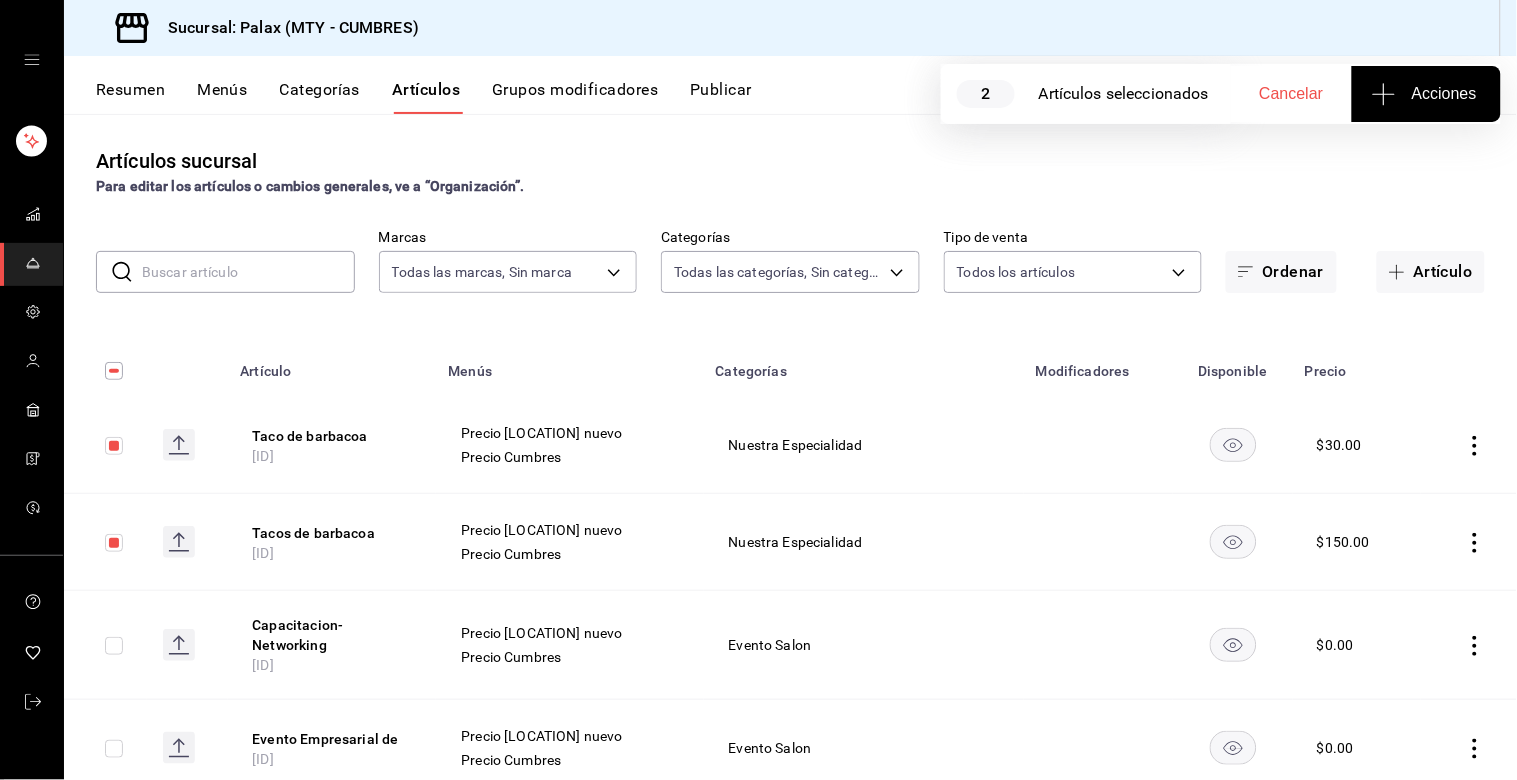 click on "Acciones" at bounding box center (1426, 94) 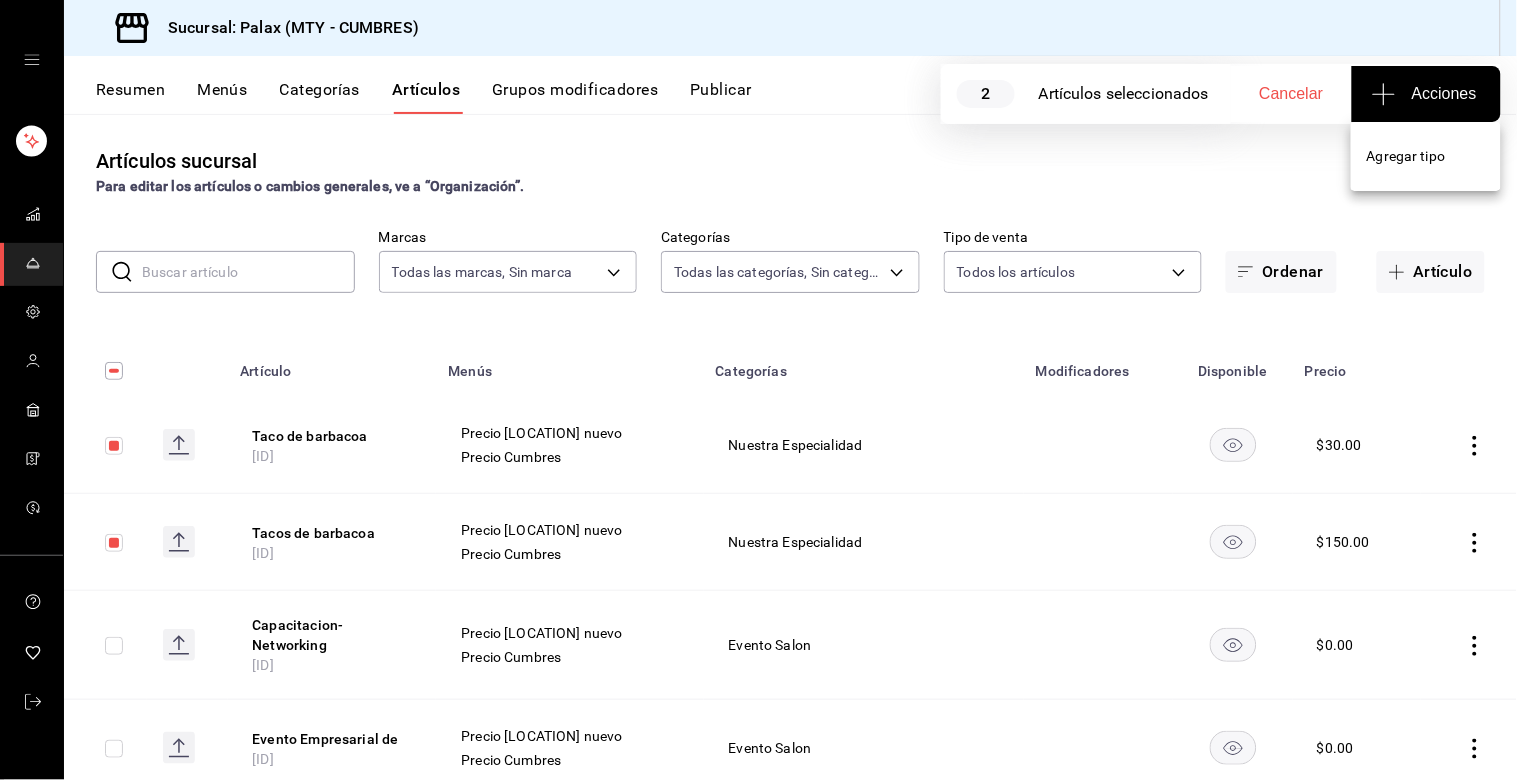 click on "Agregar tipo" at bounding box center (1426, 156) 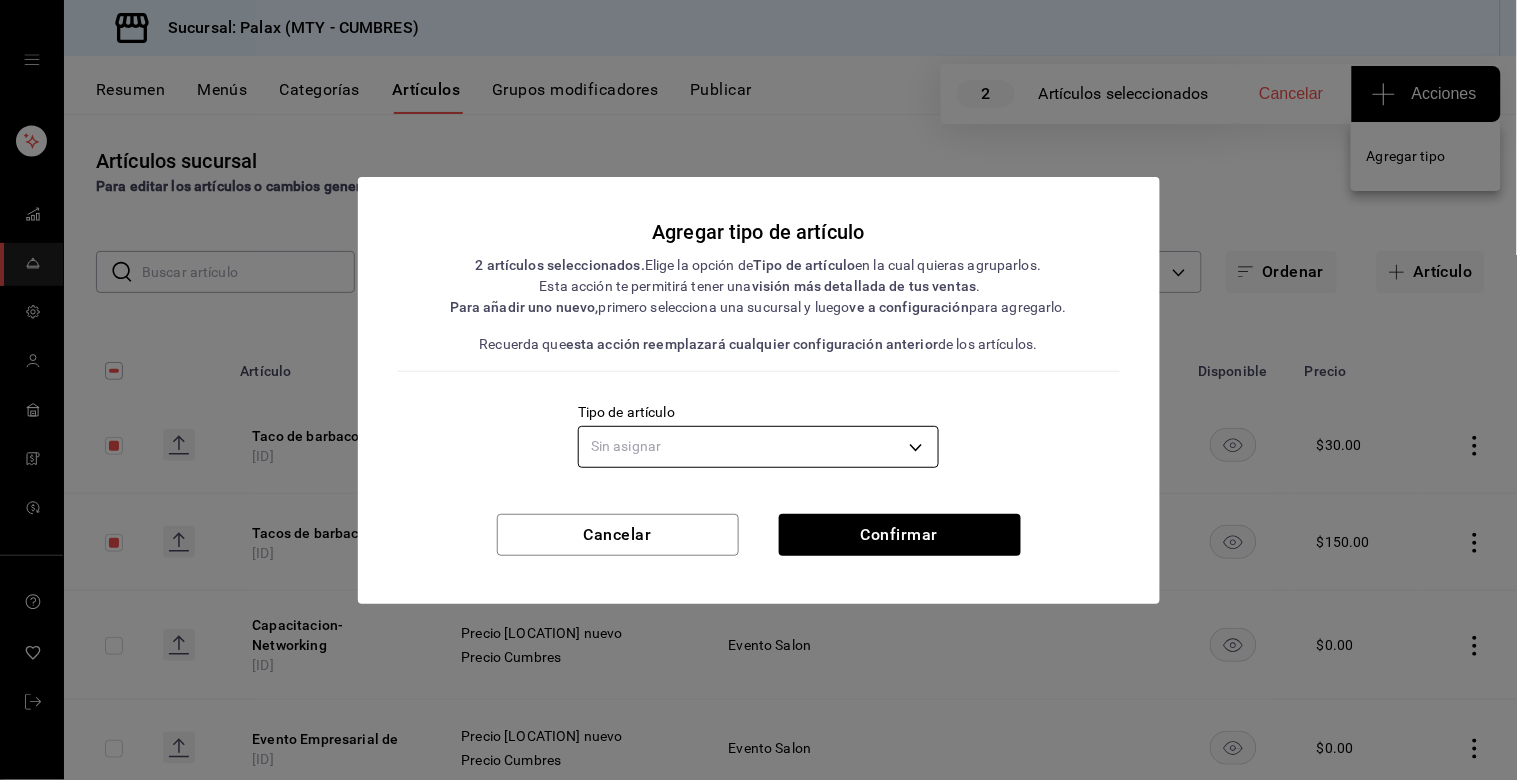 click on "Sucursal: Palax ([CITY] - [CITY]) Resumen Menús Categorías Artículos Grupos modificadores Publicar 2 Artículos seleccionados Cancelar Acciones Artículos sucursal Para editar los artículos o cambios generales, ve a “Organización”. ​ ​ Marcas Todas las marcas, Sin marca [UUID] Categorías Todas las categorías, Sin categoría Tipo de venta Todos los artículos ALL Ordenar Artículo Artículo Menús Categorías Modificadores Disponible Precio Taco de barbacoa [ID] Precio Cumbres nuevo Precio Cumbres Nuestra Especialidad $ 30.00 Tacos de barbacoa [ID] Precio Cumbres nuevo Precio Cumbres Nuestra Especialidad $ 150.00 Capacitacion-Networking [ID] Precio Cumbres nuevo Precio Cumbres Evento Salon $ 0.00 Evento Empresarial de [ID] Precio Cumbres nuevo Precio Cumbres Evento Salon $ 0.00 Bohemia Cristal [ID] Precio Cumbres nuevo Precio Cumbres Del Bar $ 65.00 Pechuga Rellena PROMO [ID] Precio Cumbres nuevo" at bounding box center [758, 390] 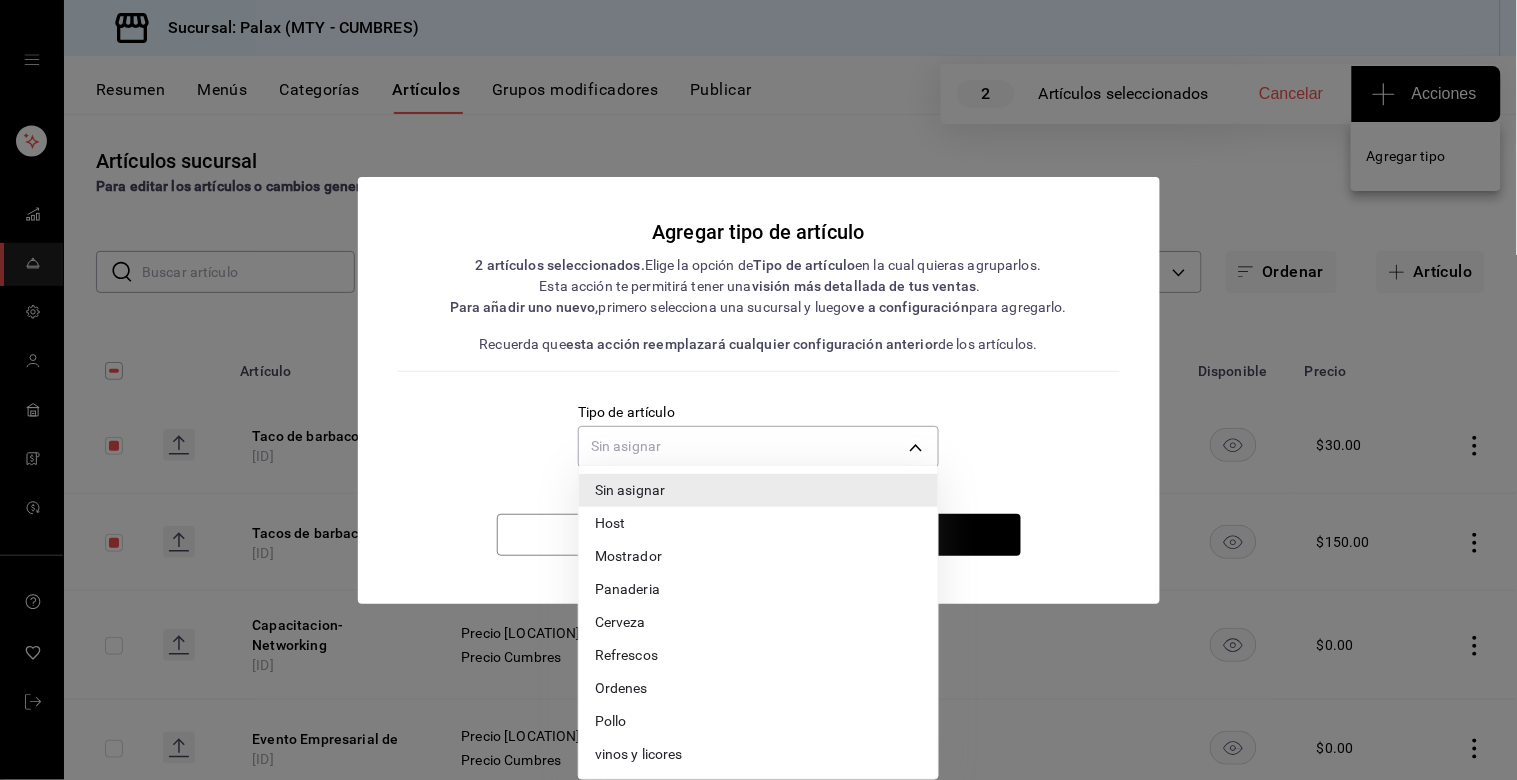 click on "Ordenes" at bounding box center [758, 688] 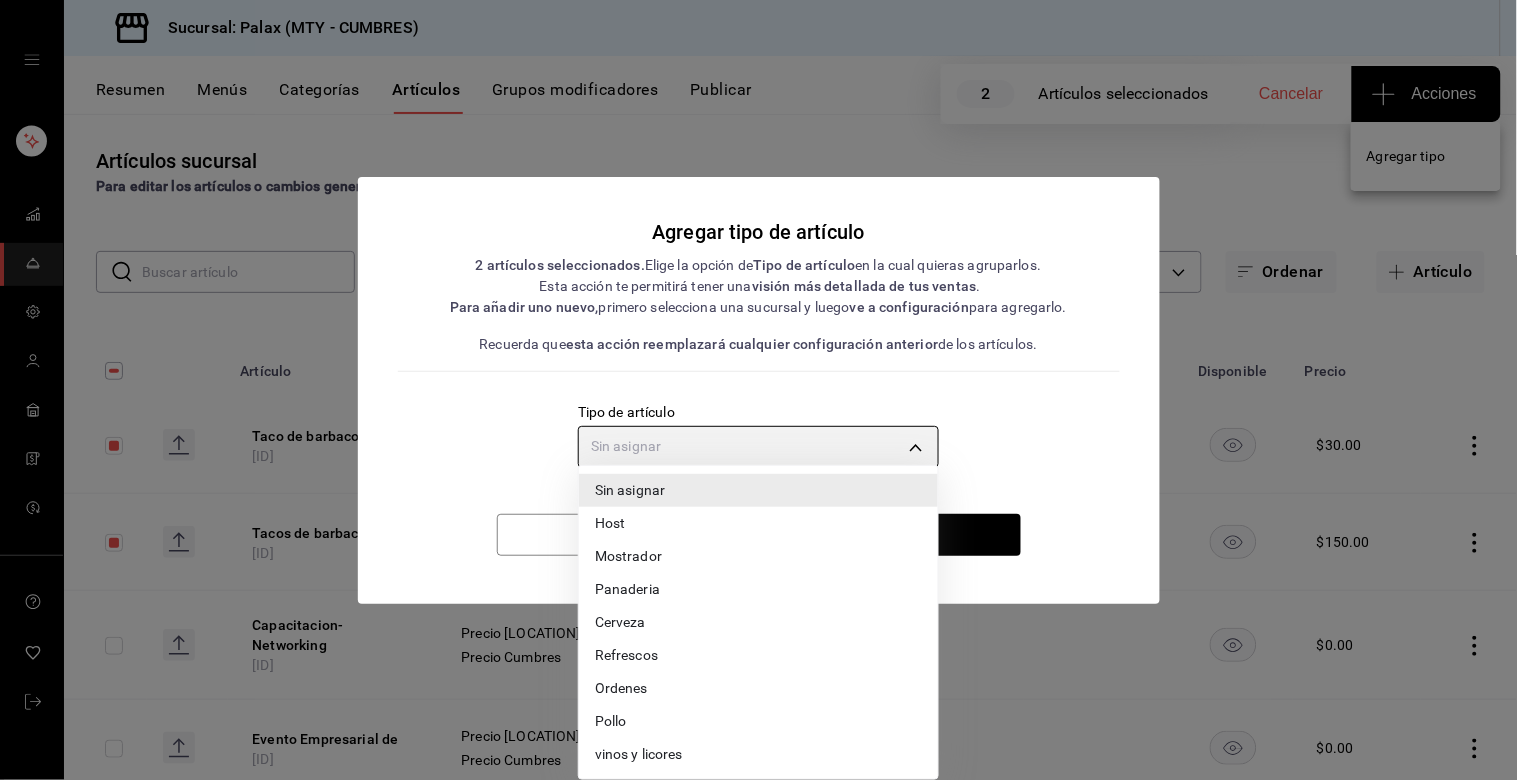 type on "[UUID]" 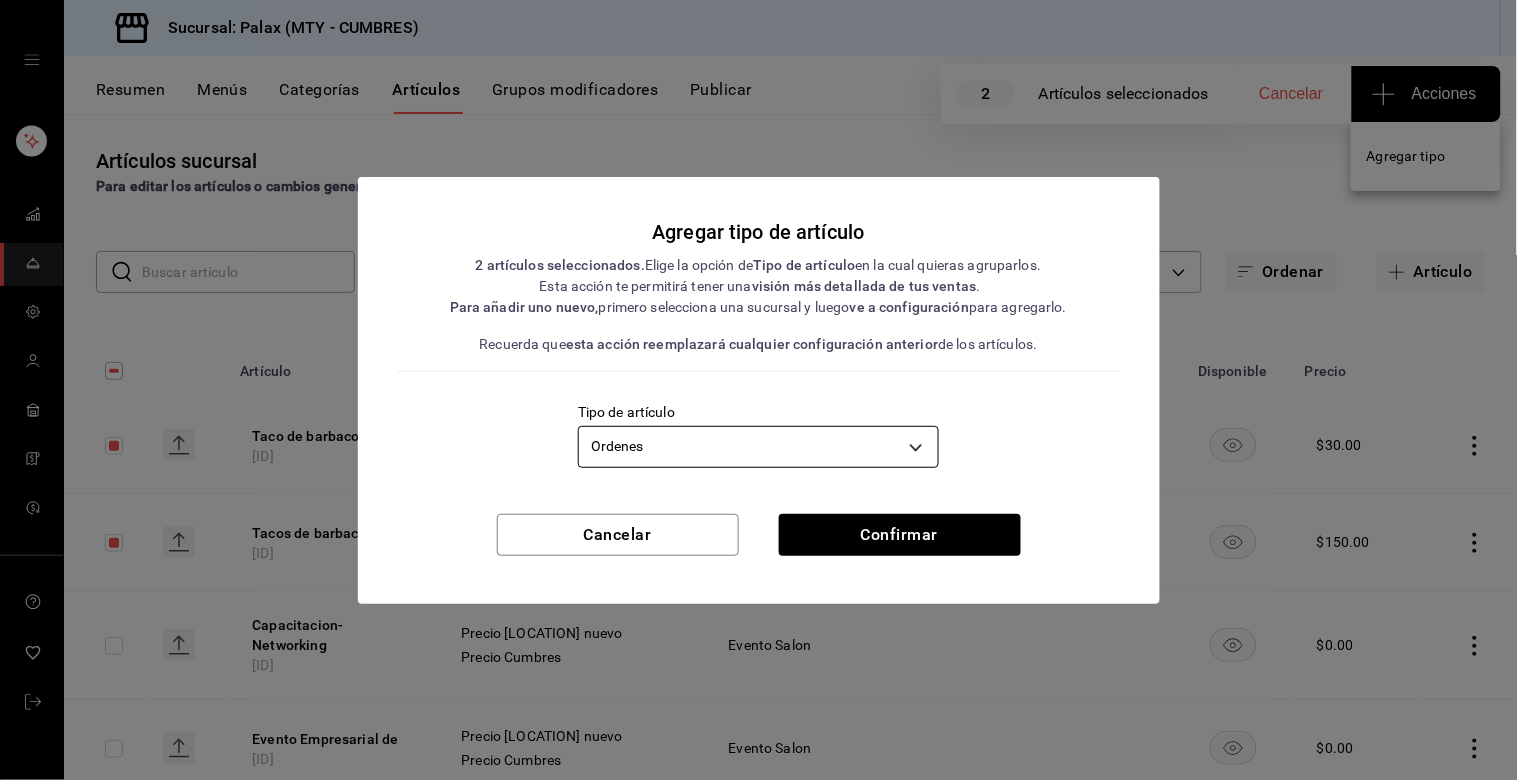 click on "Sucursal: Palax ([CITY] - [CITY]) Resumen Menús Categorías Artículos Grupos modificadores Publicar 2 Artículos seleccionados Cancelar Acciones Artículos sucursal Para editar los artículos o cambios generales, ve a “Organización”. ​ ​ Marcas Todas las marcas, Sin marca [UUID] Categorías Todas las categorías, Sin categoría Tipo de venta Todos los artículos ALL Ordenar Artículo Artículo Menús Categorías Modificadores Disponible Precio Taco de barbacoa [ID] Precio Cumbres nuevo Precio Cumbres Nuestra Especialidad $ 30.00 Tacos de barbacoa [ID] Precio Cumbres nuevo Precio Cumbres Nuestra Especialidad $ 150.00 Capacitacion-Networking [ID] Precio Cumbres nuevo Precio Cumbres Evento Salon $ 0.00 Evento Empresarial de [ID] Precio Cumbres nuevo Precio Cumbres Evento Salon $ 0.00 Bohemia Cristal [ID] Precio Cumbres nuevo Precio Cumbres Del Bar $ 65.00 Pechuga Rellena PROMO [ID] Precio Cumbres nuevo" at bounding box center [758, 390] 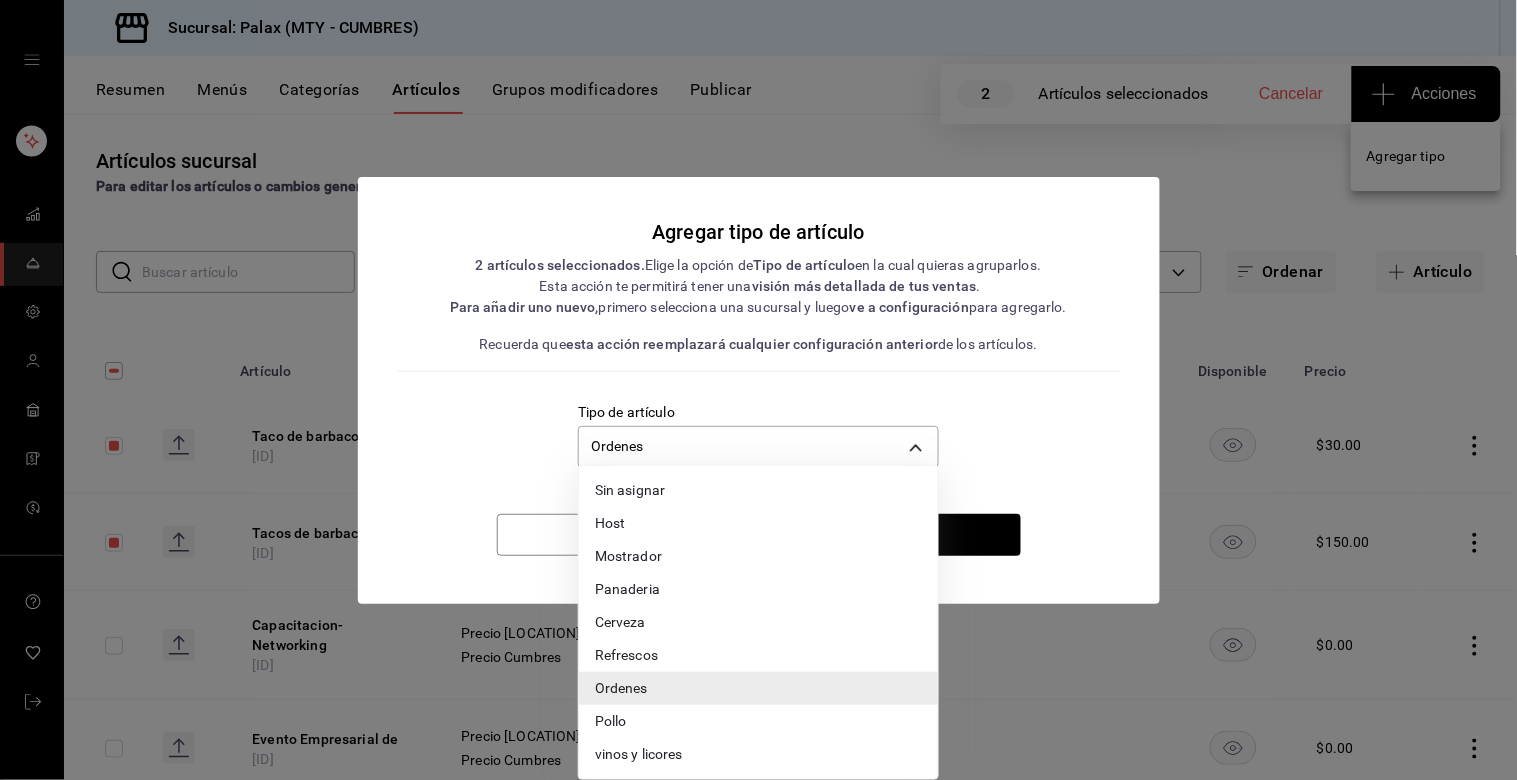 click on "Ordenes" at bounding box center [758, 688] 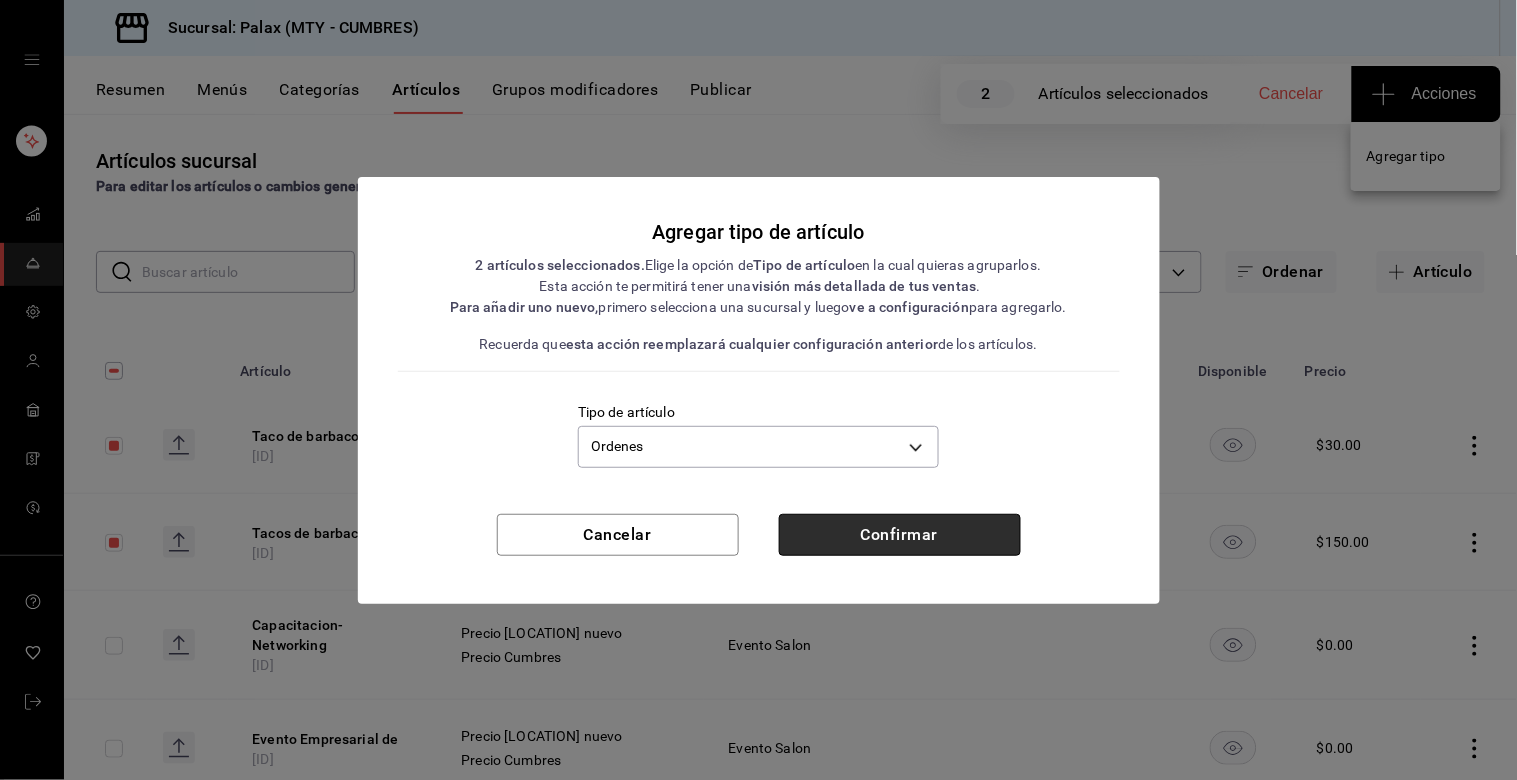 click on "Confirmar" at bounding box center (900, 535) 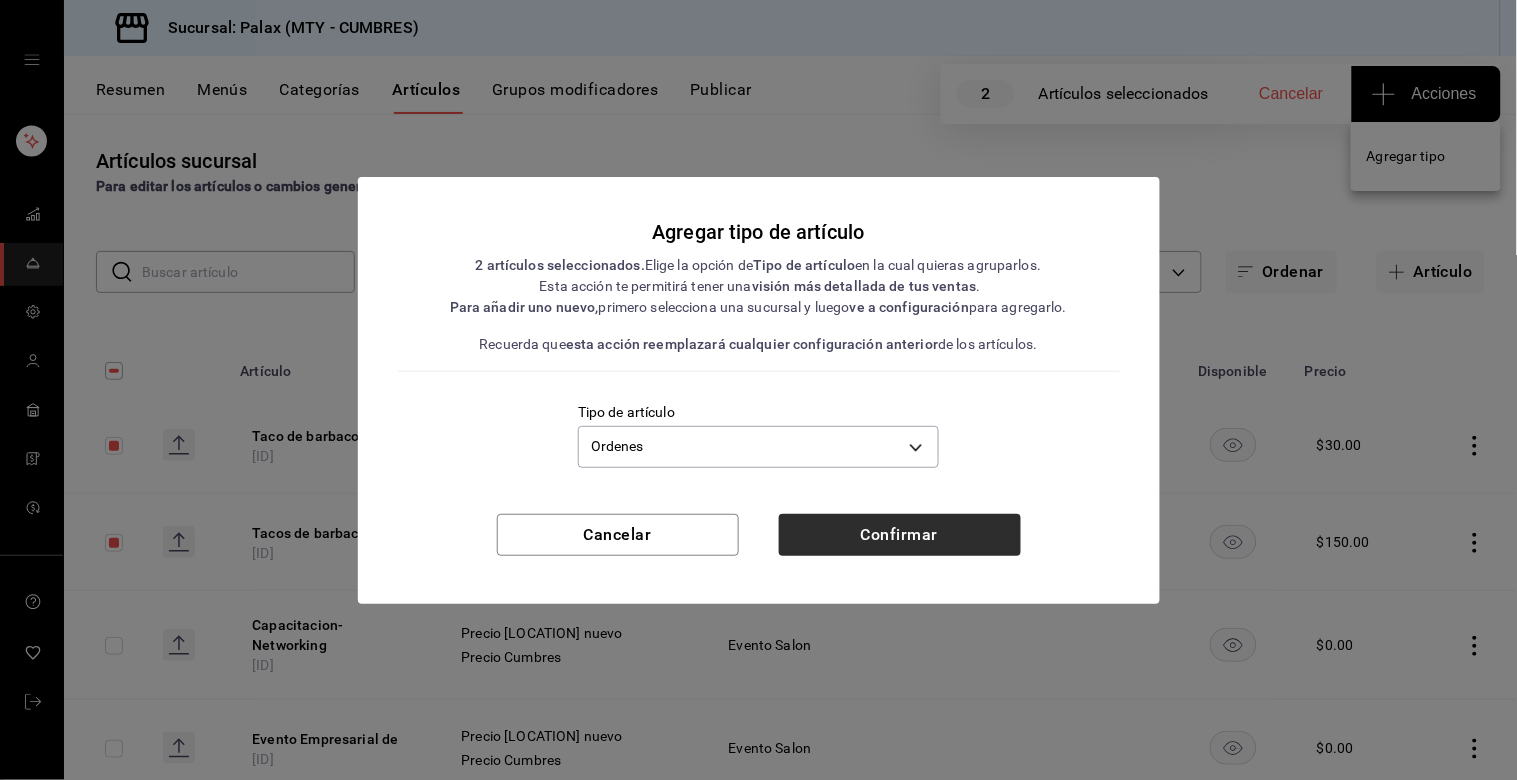 type 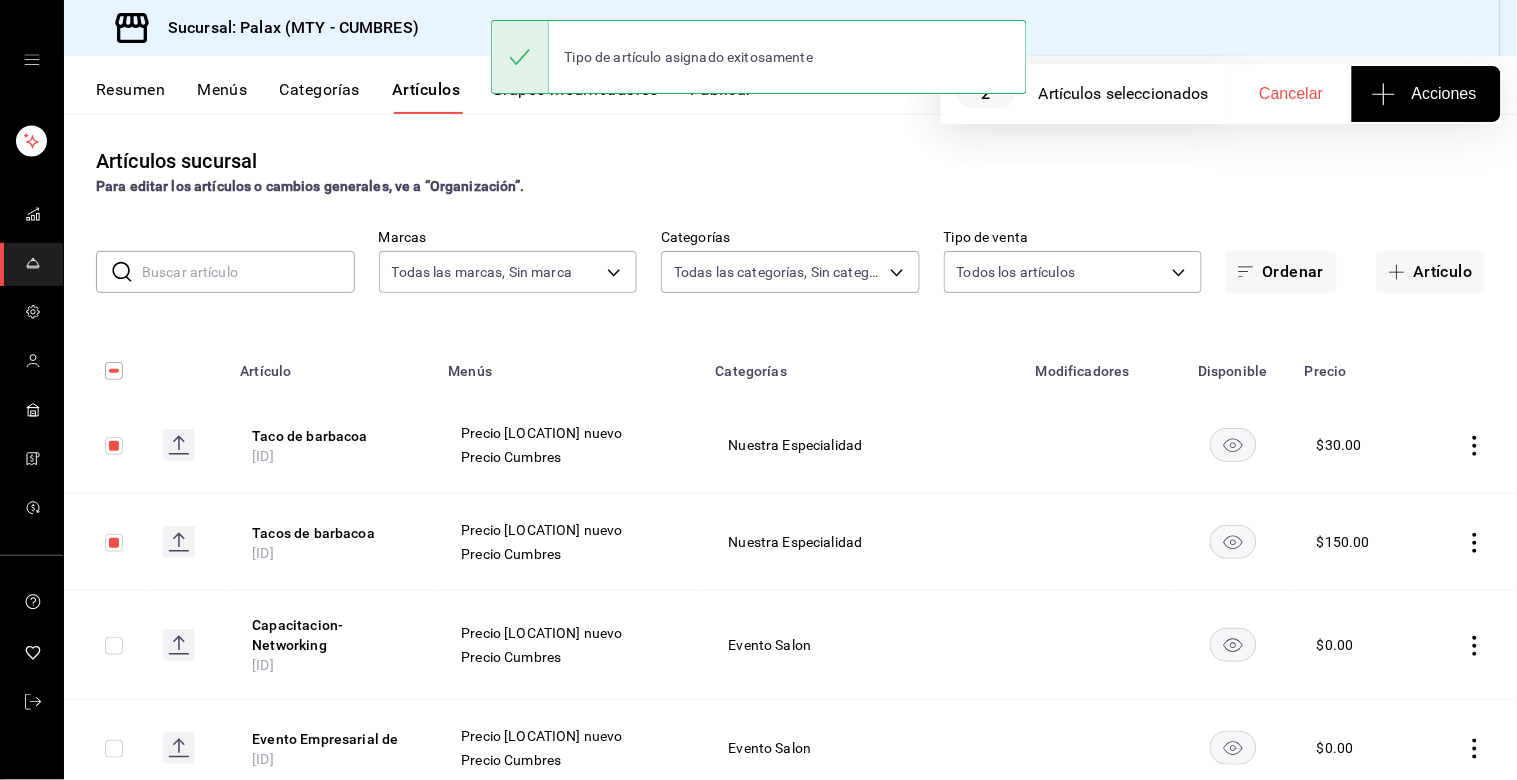 click 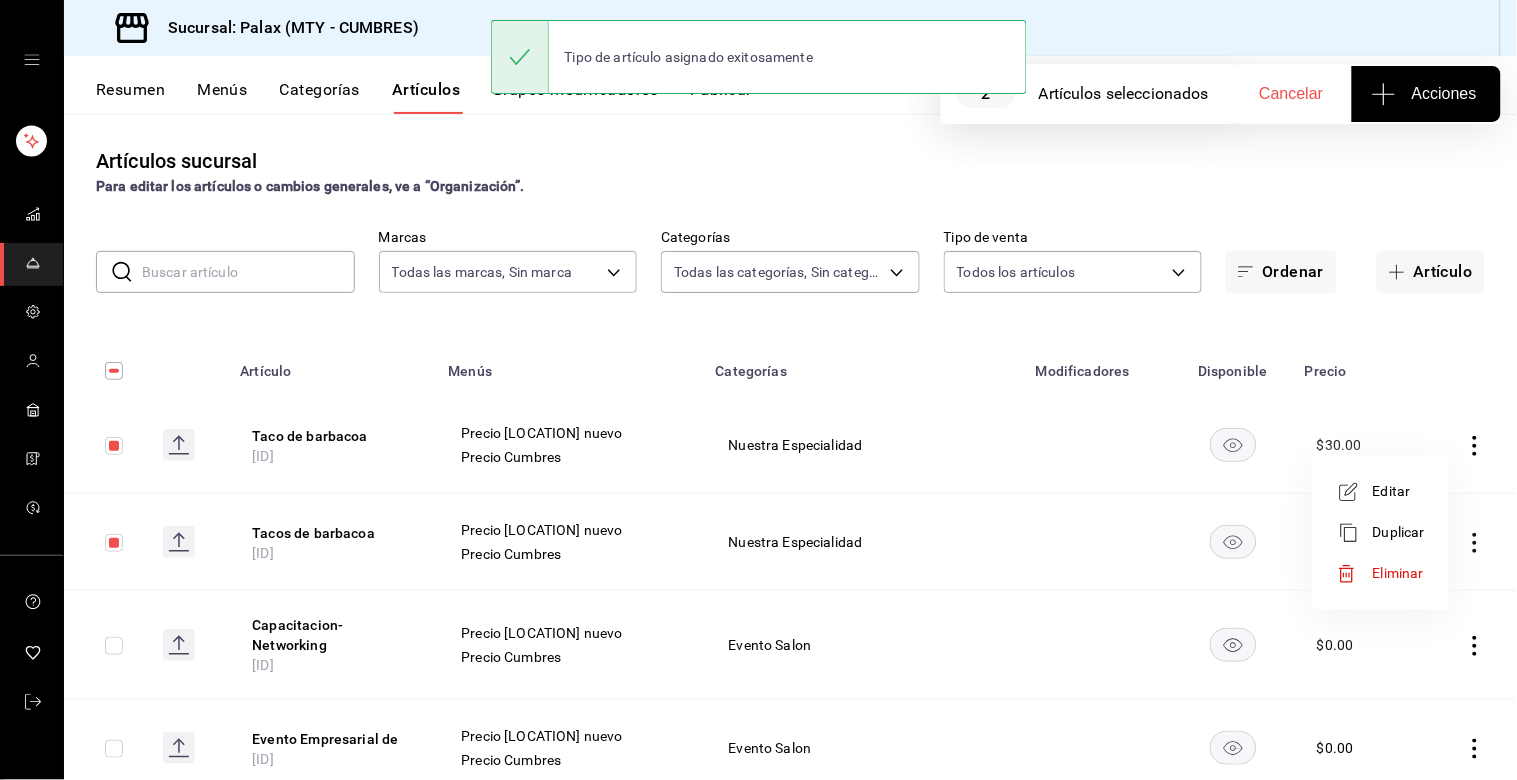 click on "Editar" at bounding box center [1399, 491] 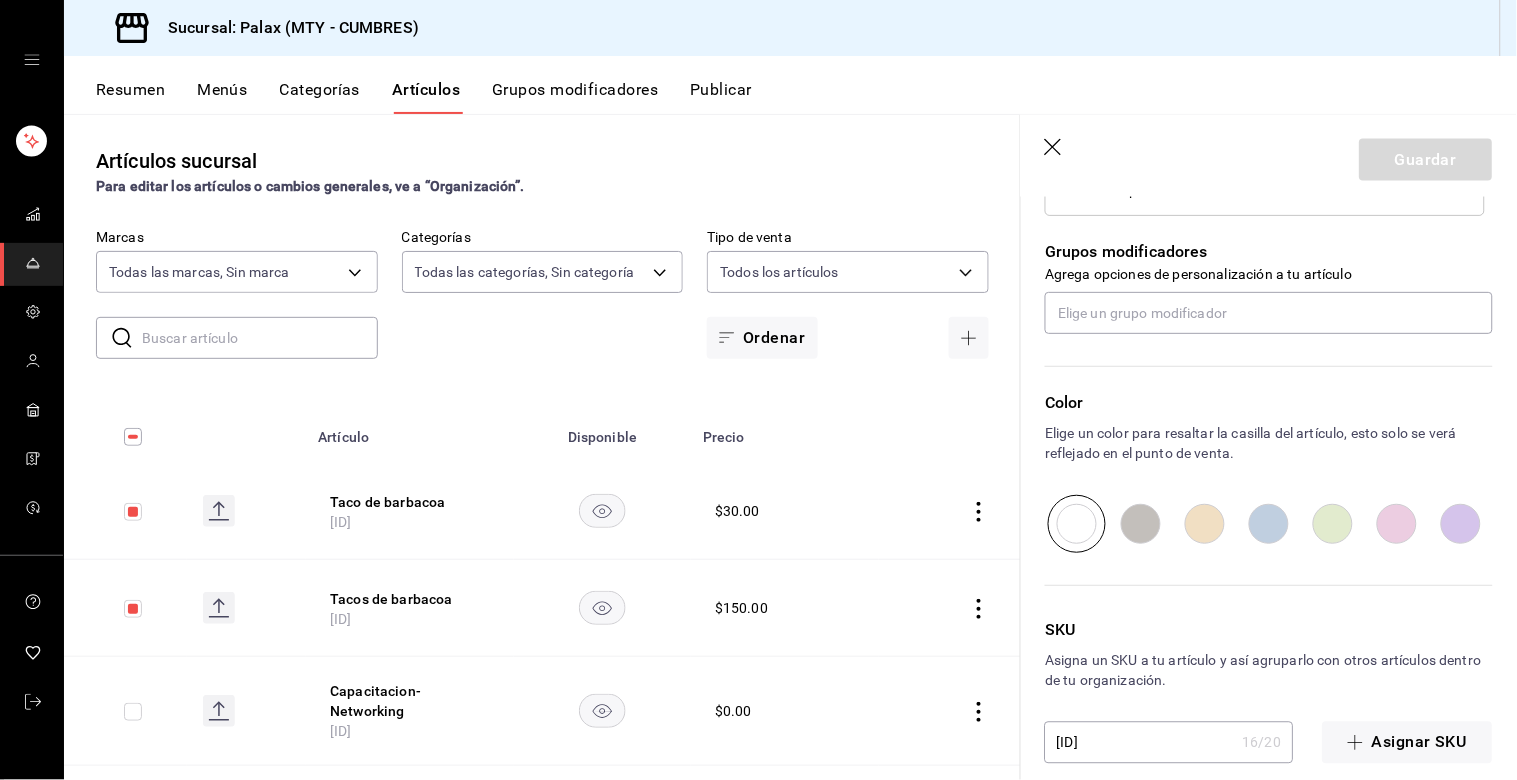 scroll, scrollTop: 884, scrollLeft: 0, axis: vertical 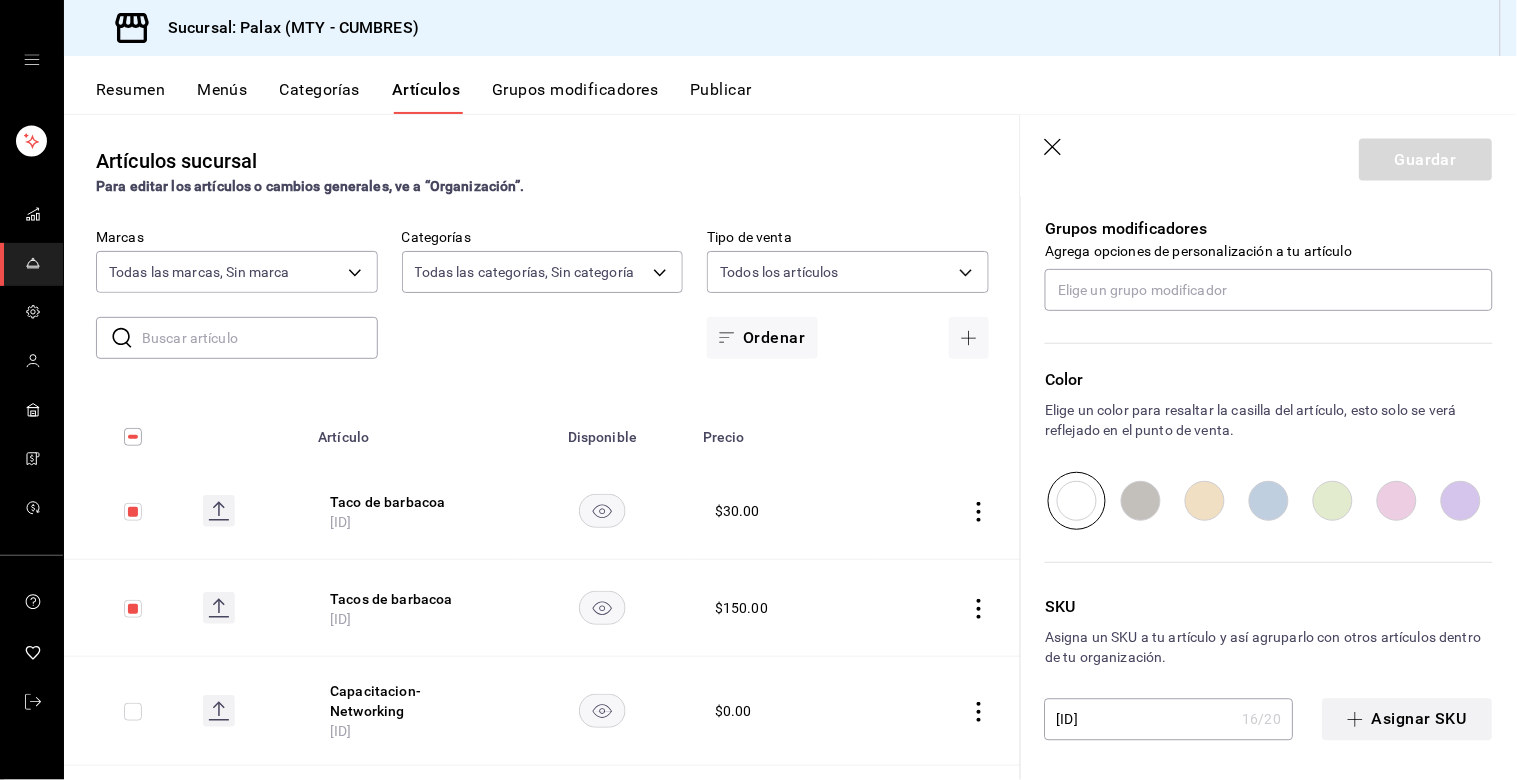 click at bounding box center (1360, 720) 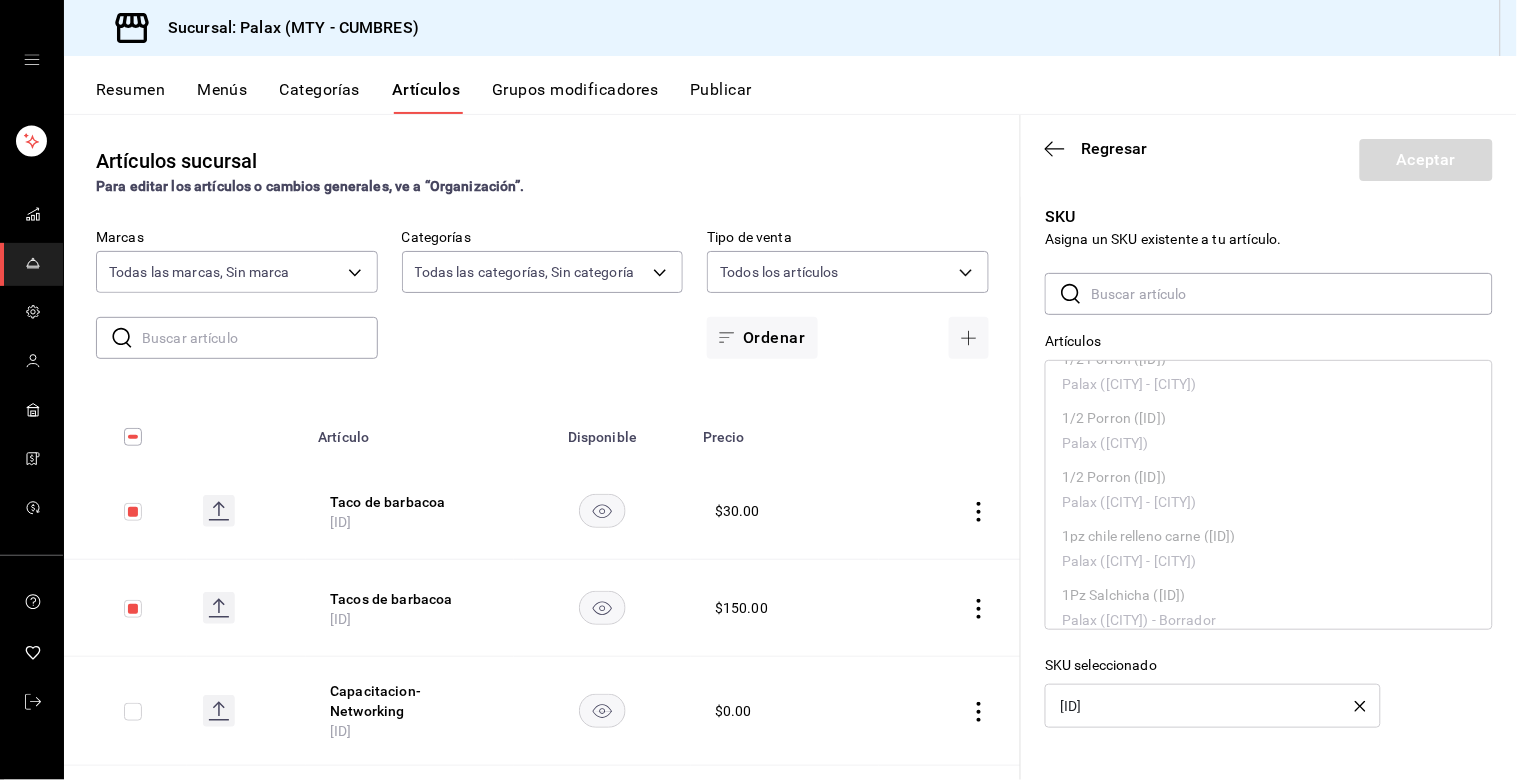 scroll, scrollTop: 333, scrollLeft: 0, axis: vertical 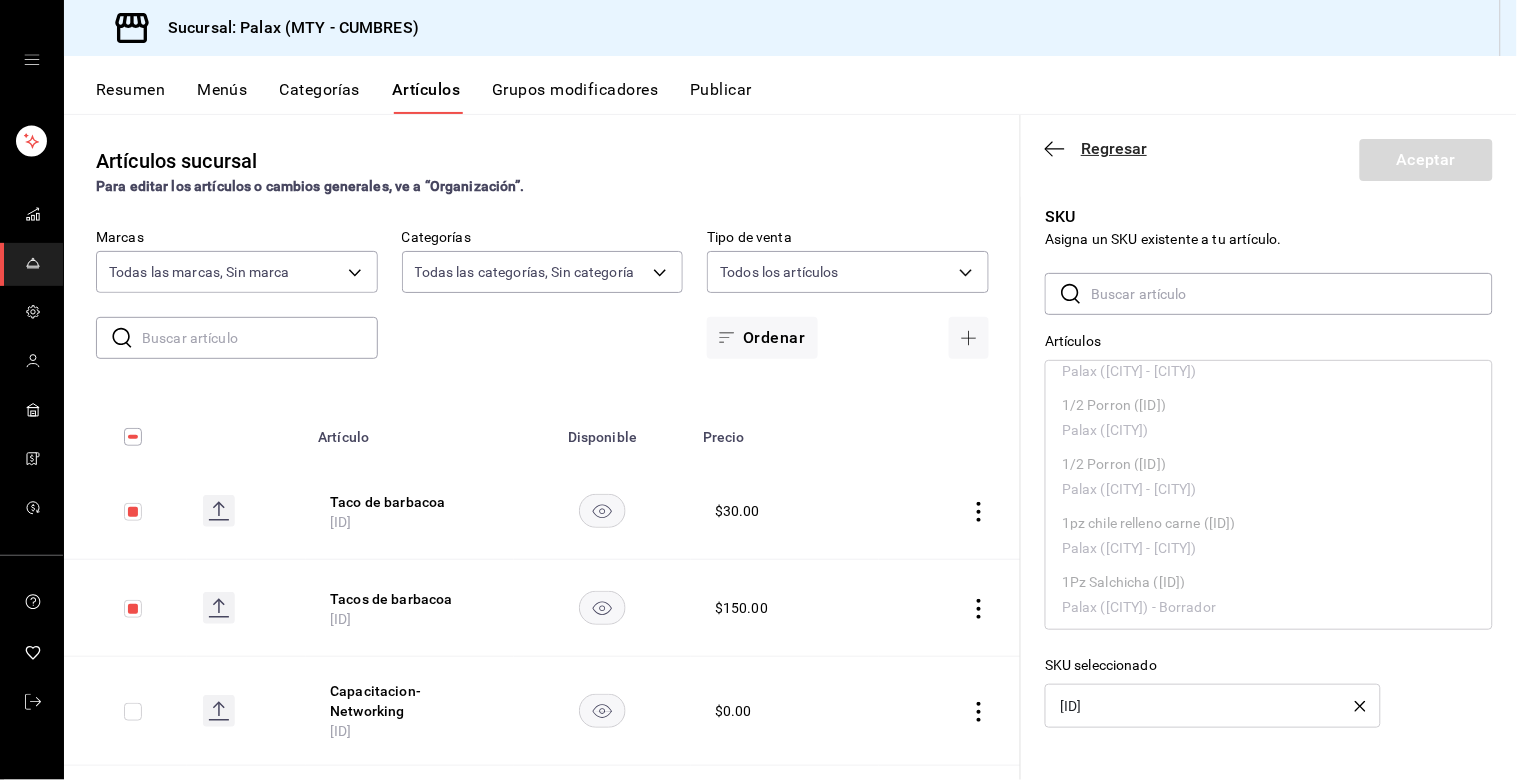 click 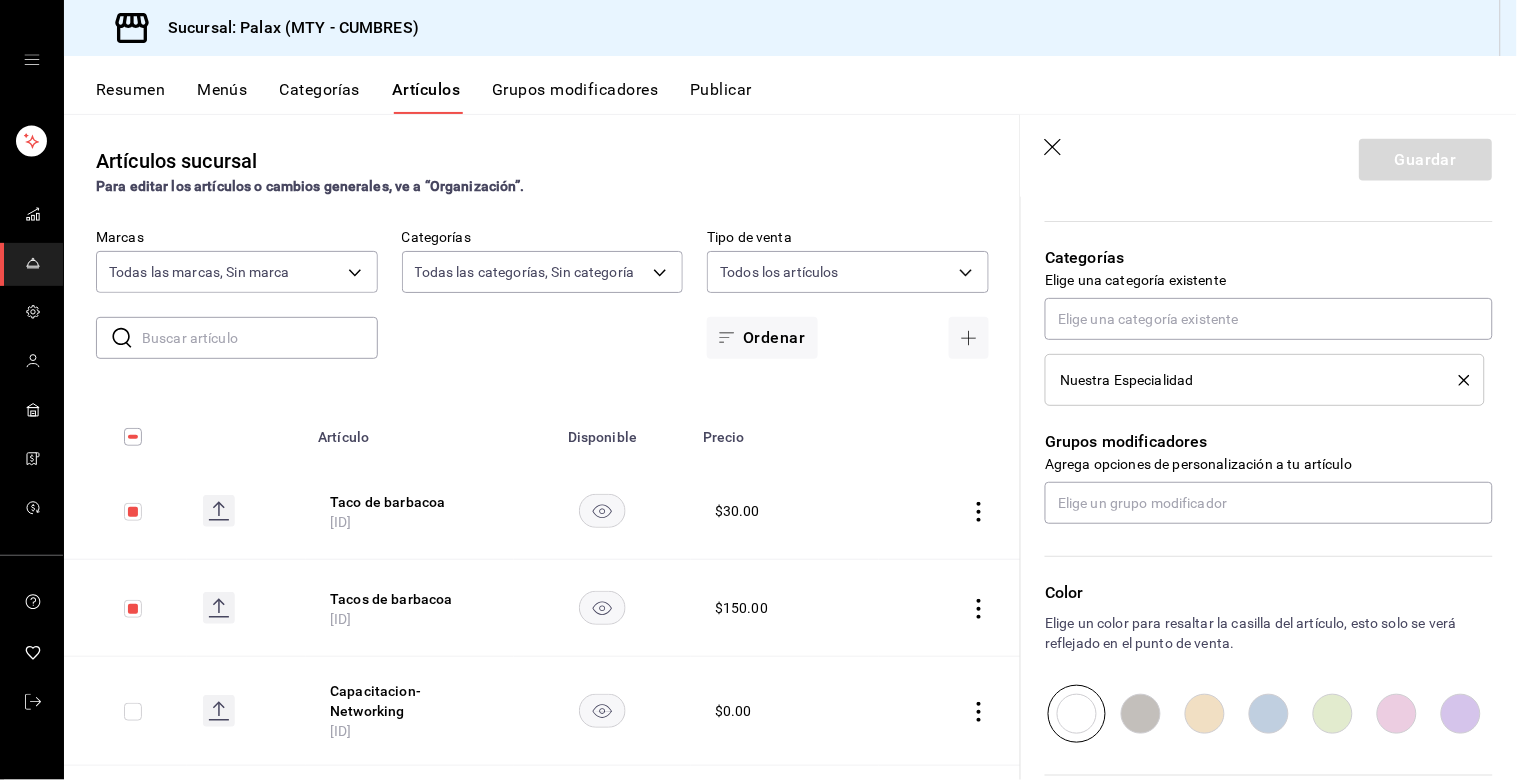 scroll, scrollTop: 662, scrollLeft: 0, axis: vertical 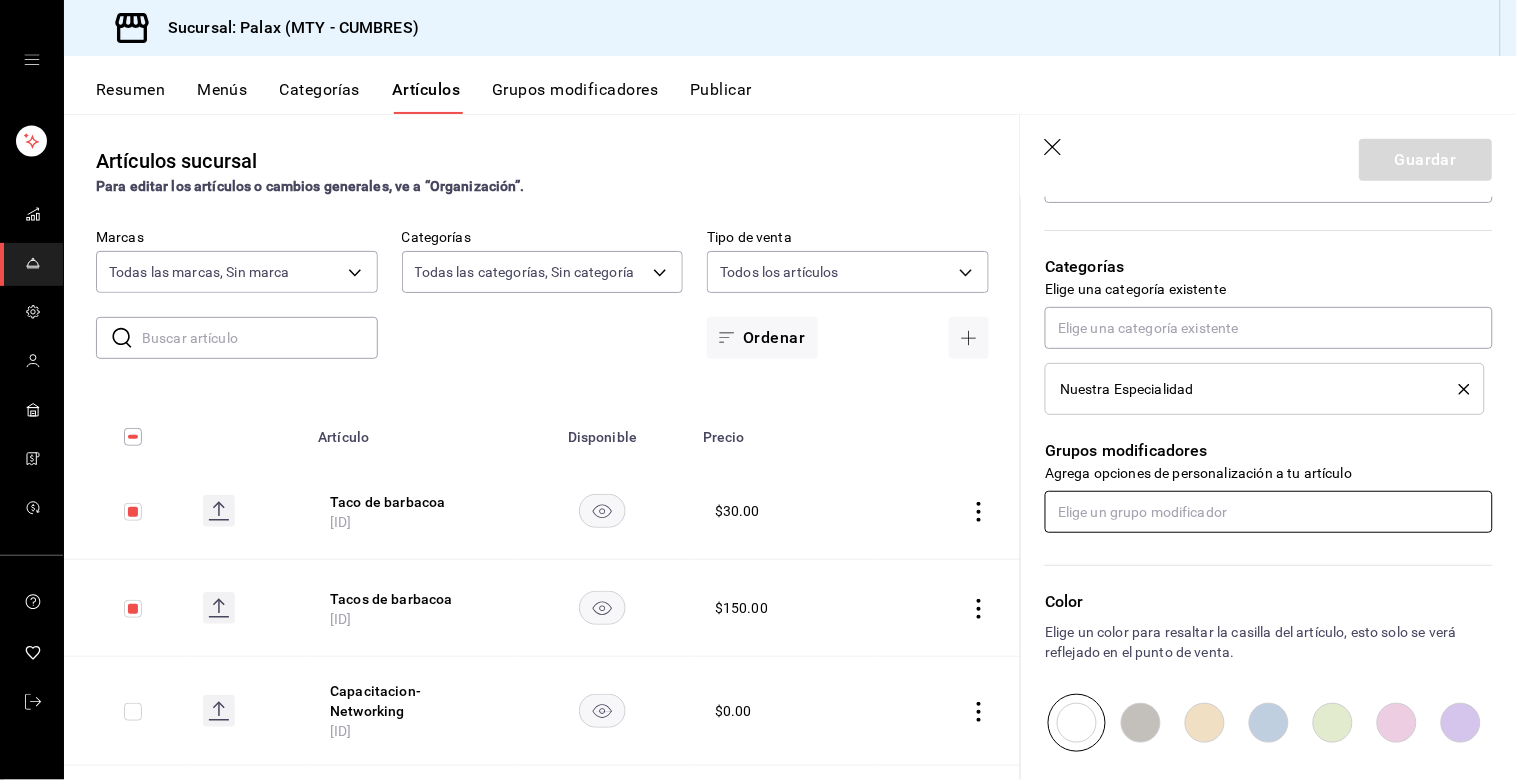 click at bounding box center [1269, 512] 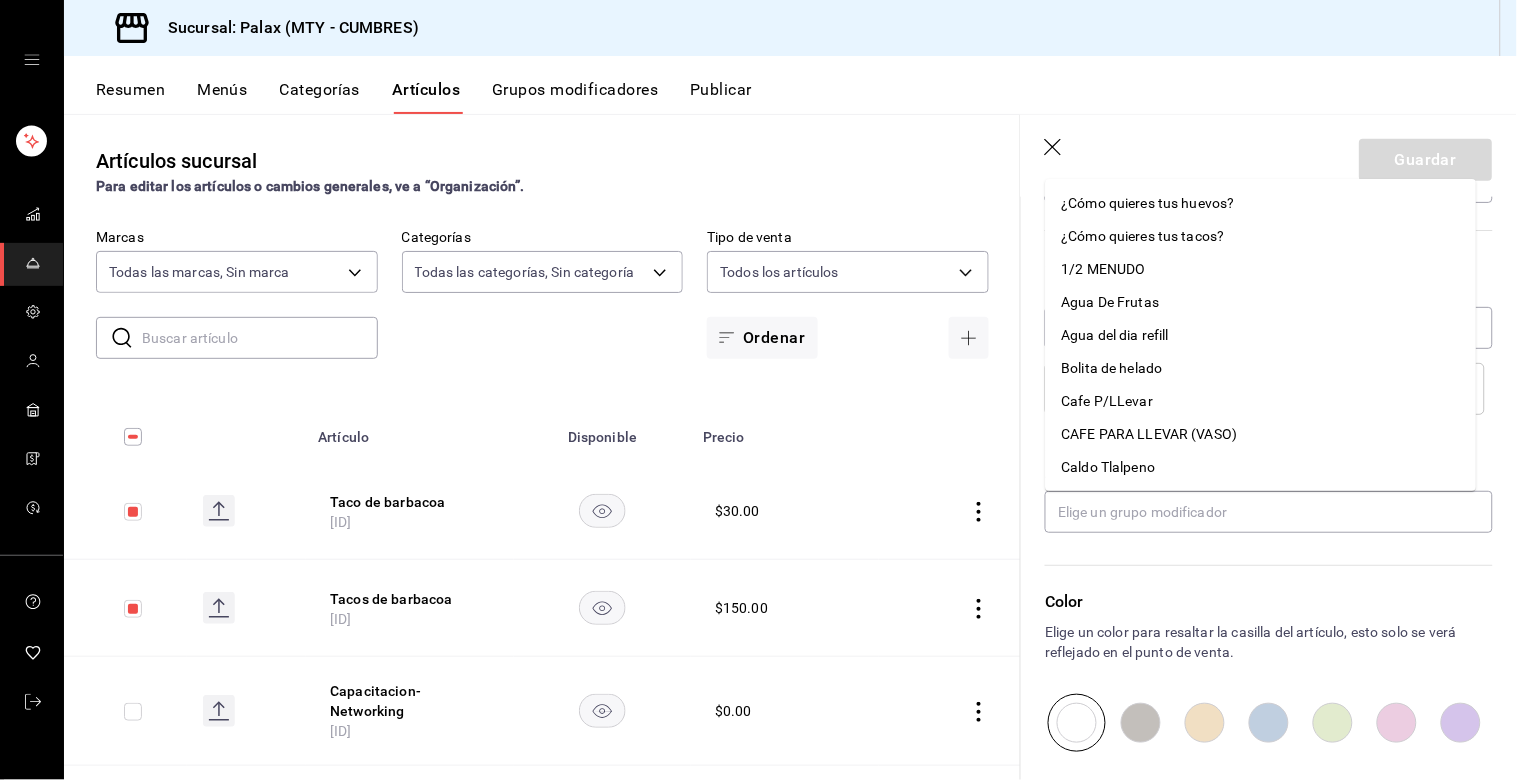 click on "Color" at bounding box center (1269, 602) 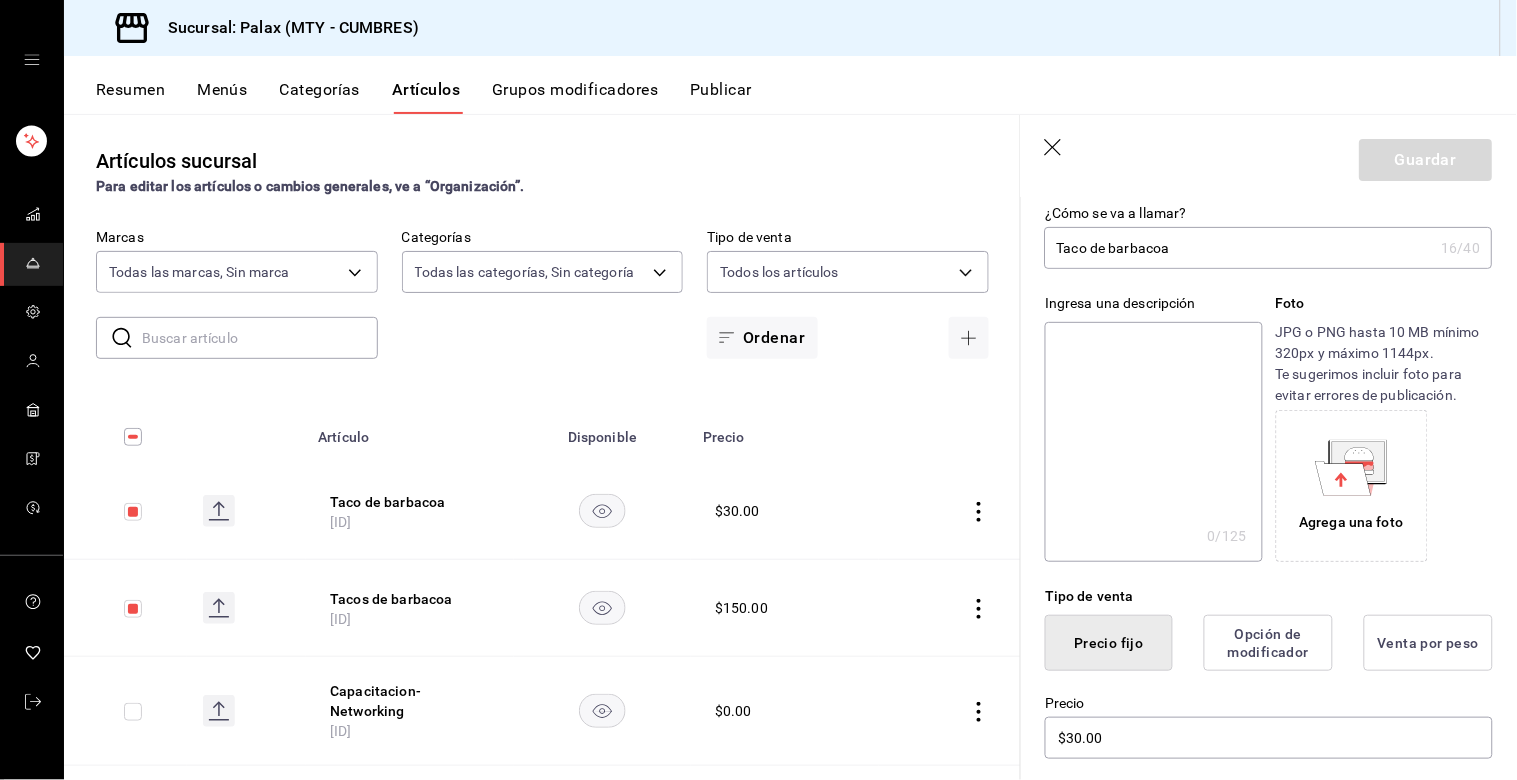 scroll, scrollTop: 0, scrollLeft: 0, axis: both 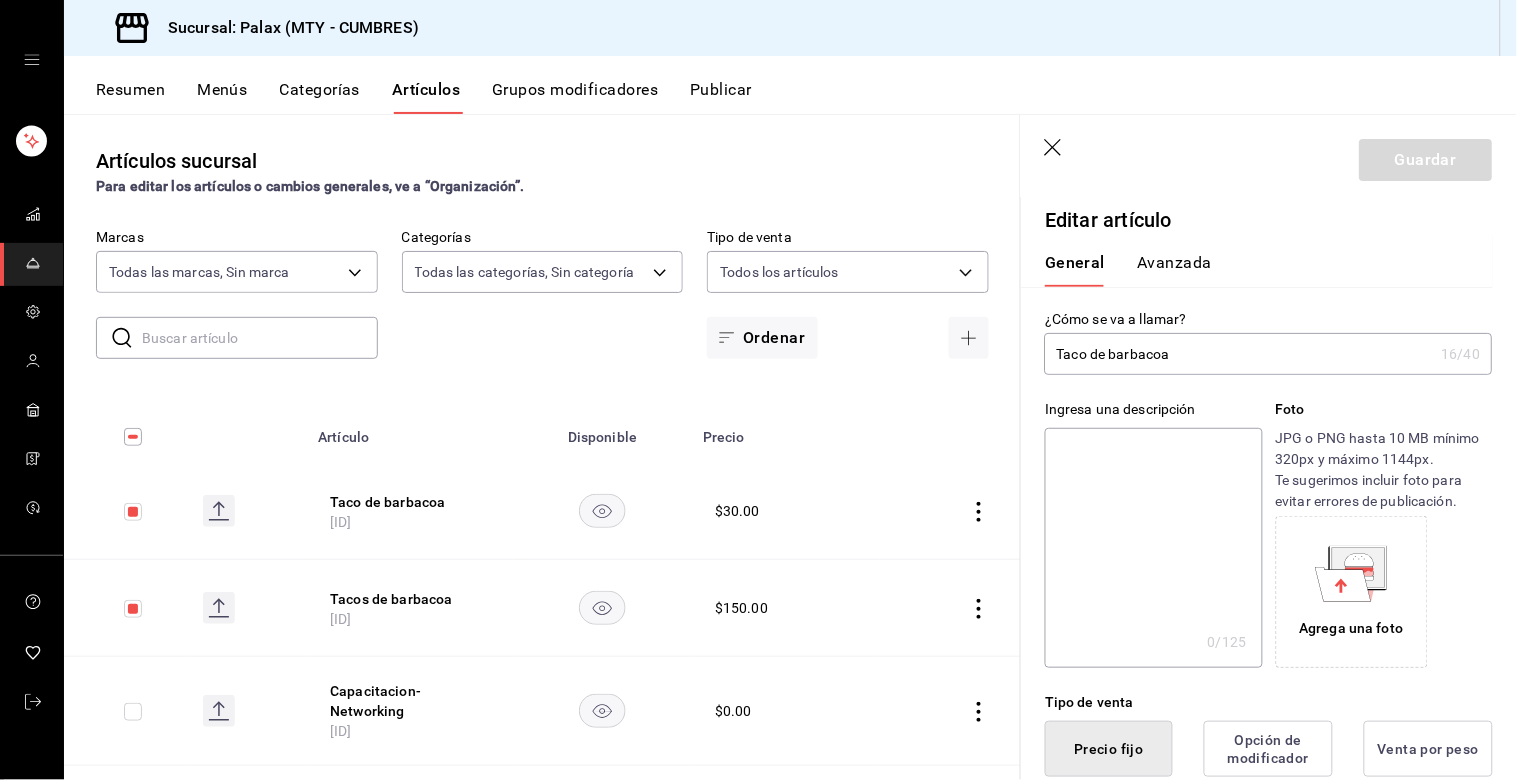 click on "Ordenar" at bounding box center (848, 338) 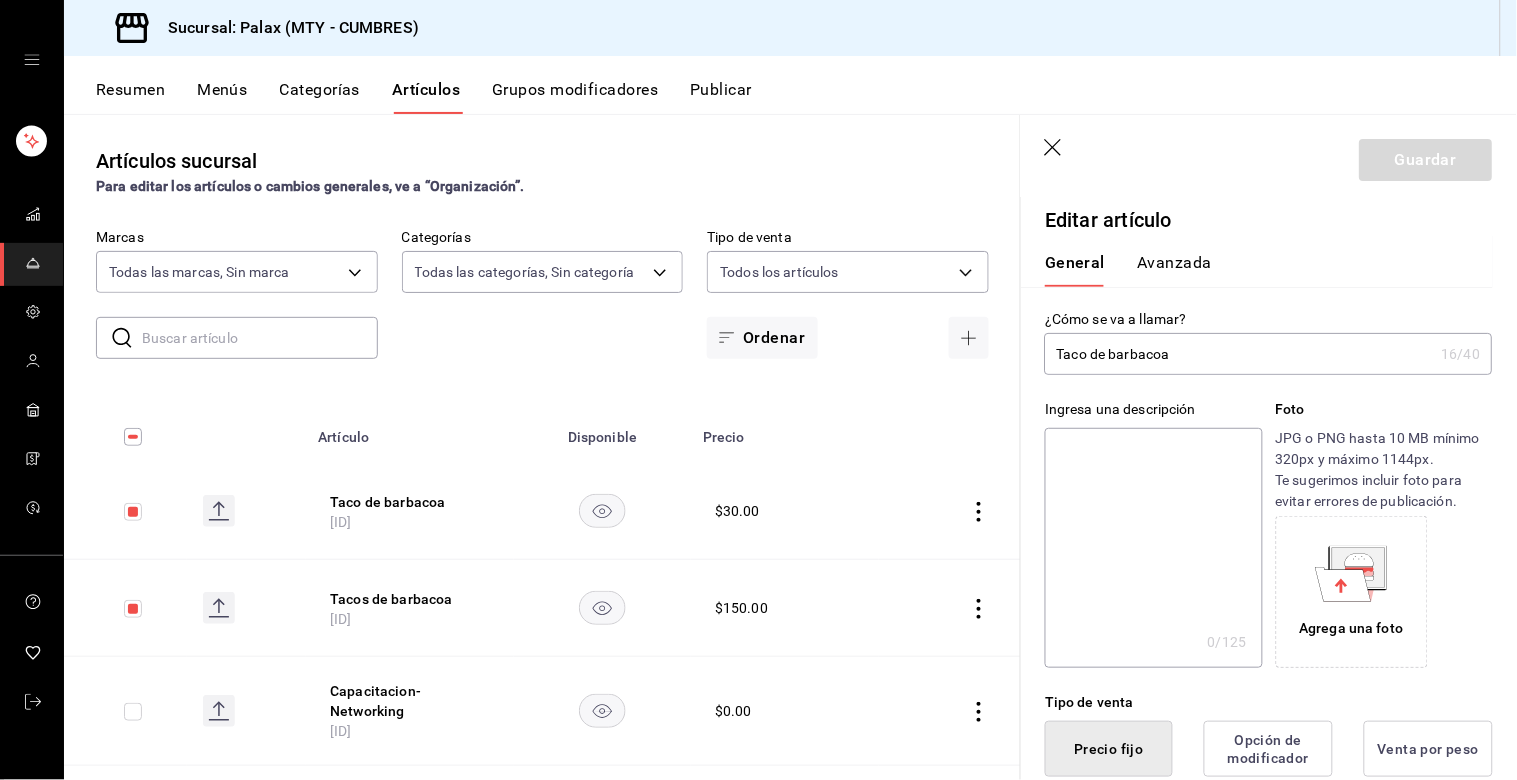 click on "Guardar" at bounding box center [1269, 156] 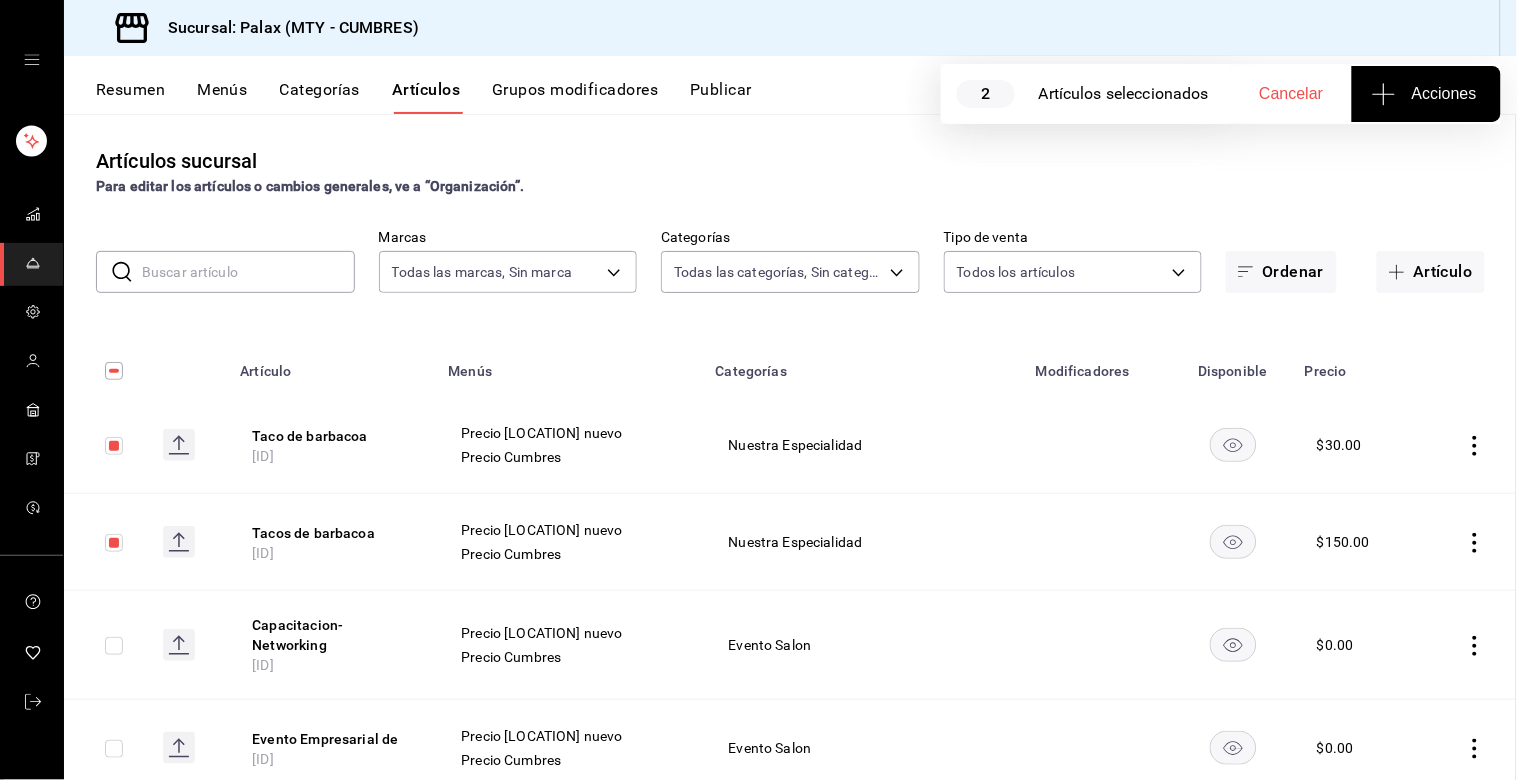 click on "Artículos sucursal Para editar los artículos o cambios generales, ve a “Organización”. ​ ​ Marcas Todas las marcas, Sin marca [UUID] Categorías Todas las categorías, Sin categoría Tipo de venta Todos los artículos ALL Ordenar Artículo Disponible Precio Capacitacion-Networking [ID] $ 0.00 Evento Empresarial de [ID] $ 0.00 Bohemia Cristal [ID] $ 65.00 Pechuga Rellena PROMO [ID] $ 206.00 Chuletas Hawaiianas PROMO [ID] $ 186.00 CHimichangas PROMO [ID] $ 150.00 Americans Palax PROMO [ID] $ 119.00 Omelette Relleno PROMO [ID] $ 104.00 Tostadas De Huevos Divorciados PROMO [ID] $ 116.00 Hot Cakes Integrales [ID] $ 157.00 Taco Salad [ID] $ 156.00 Tostadas De Ceviche De Coliflor [ID] $ 153.00 Pozole Vegano [ID] $ 150.00 Flautas De Jamaica [ID] $ 140.00 Tacos Veganos Al Pastor [ID] $ 130.00 $ 245.00" at bounding box center (790, 447) 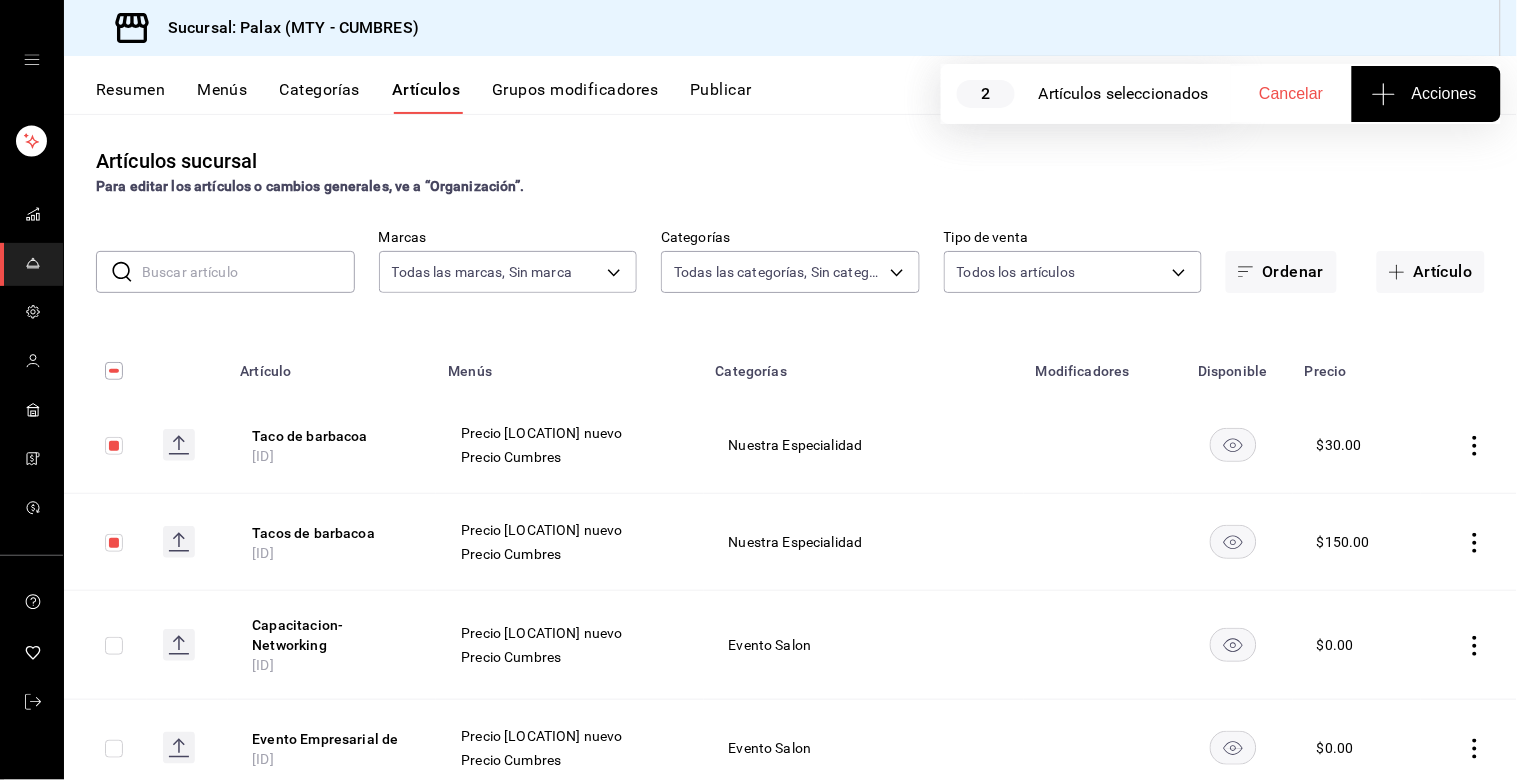 click on "Acciones" at bounding box center [1426, 94] 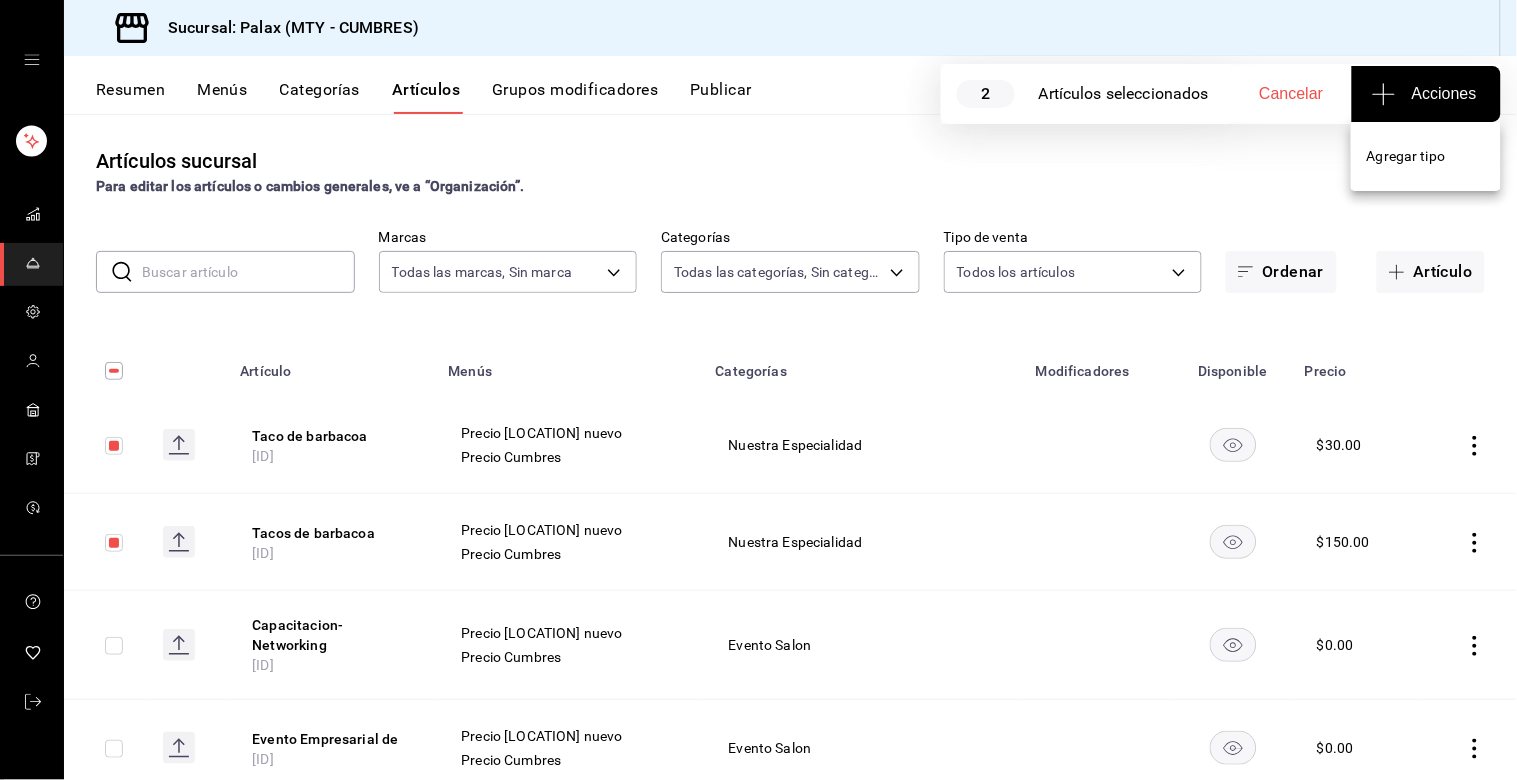 click on "Agregar tipo" at bounding box center [1426, 156] 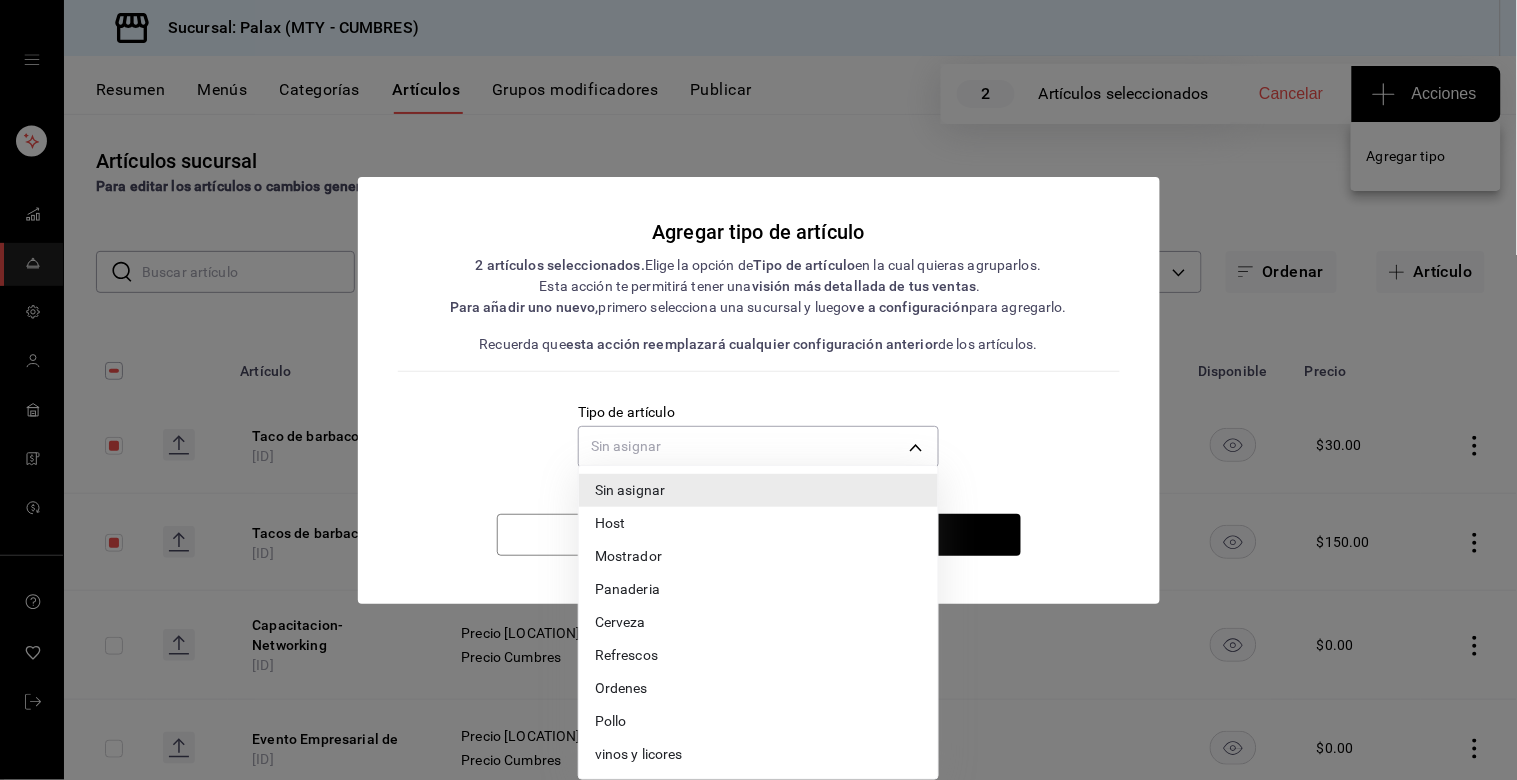 click on "Sucursal: Palax ([CITY] - [CITY]) Resumen Menús Categorías Artículos Grupos modificadores Publicar 2 Artículos seleccionados Cancelar Acciones Artículos sucursal Para editar los artículos o cambios generales, ve a “Organización”. ​ ​ Marcas Todas las marcas, Sin marca [UUID] Categorías Todas las categorías, Sin categoría Tipo de venta Todos los artículos ALL Ordenar Artículo Artículo Menús Categorías Modificadores Disponible Precio Taco de barbacoa [ID] Precio Cumbres nuevo Precio Cumbres Nuestra Especialidad $ 30.00 Tacos de barbacoa [ID] Precio Cumbres nuevo Precio Cumbres Nuestra Especialidad $ 150.00 Capacitacion-Networking [ID] Precio Cumbres nuevo Precio Cumbres Evento Salon $ 0.00 Evento Empresarial de [ID] Precio Cumbres nuevo Precio Cumbres Evento Salon $ 0.00 Bohemia Cristal [ID] Precio Cumbres nuevo Precio Cumbres Del Bar $ 65.00 Pechuga Rellena PROMO [ID] Precio Cumbres nuevo" at bounding box center (758, 390) 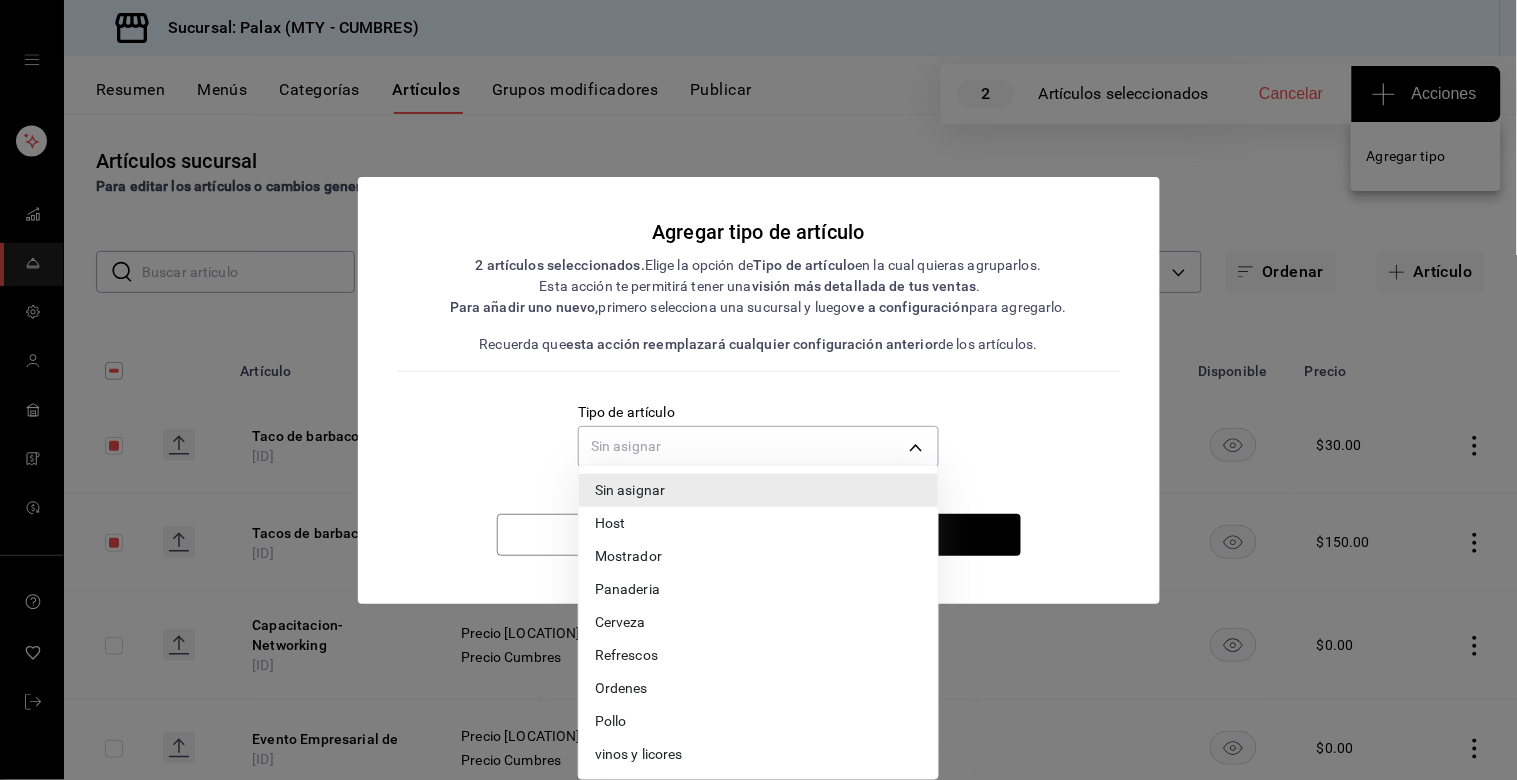 click at bounding box center [758, 390] 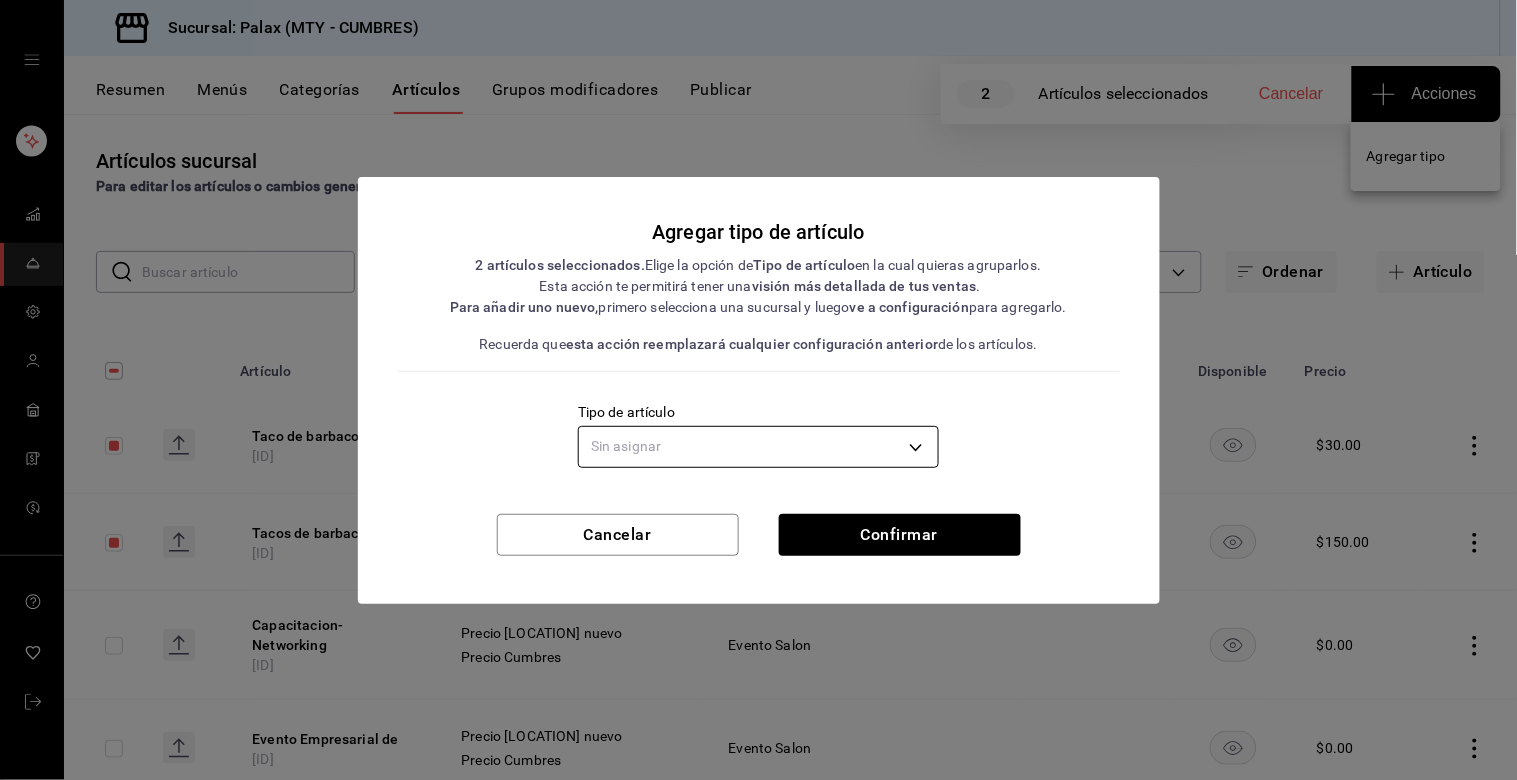 click on "Sucursal: Palax ([CITY] - [CITY]) Resumen Menús Categorías Artículos Grupos modificadores Publicar 2 Artículos seleccionados Cancelar Acciones Artículos sucursal Para editar los artículos o cambios generales, ve a “Organización”. ​ ​ Marcas Todas las marcas, Sin marca [UUID] Categorías Todas las categorías, Sin categoría Tipo de venta Todos los artículos ALL Ordenar Artículo Artículo Menús Categorías Modificadores Disponible Precio Taco de barbacoa [ID] Precio Cumbres nuevo Precio Cumbres Nuestra Especialidad $ 30.00 Tacos de barbacoa [ID] Precio Cumbres nuevo Precio Cumbres Nuestra Especialidad $ 150.00 Capacitacion-Networking [ID] Precio Cumbres nuevo Precio Cumbres Evento Salon $ 0.00 Evento Empresarial de [ID] Precio Cumbres nuevo Precio Cumbres Evento Salon $ 0.00 Bohemia Cristal [ID] Precio Cumbres nuevo Precio Cumbres Del Bar $ 65.00 Pechuga Rellena PROMO [ID] Precio Cumbres nuevo" at bounding box center (758, 390) 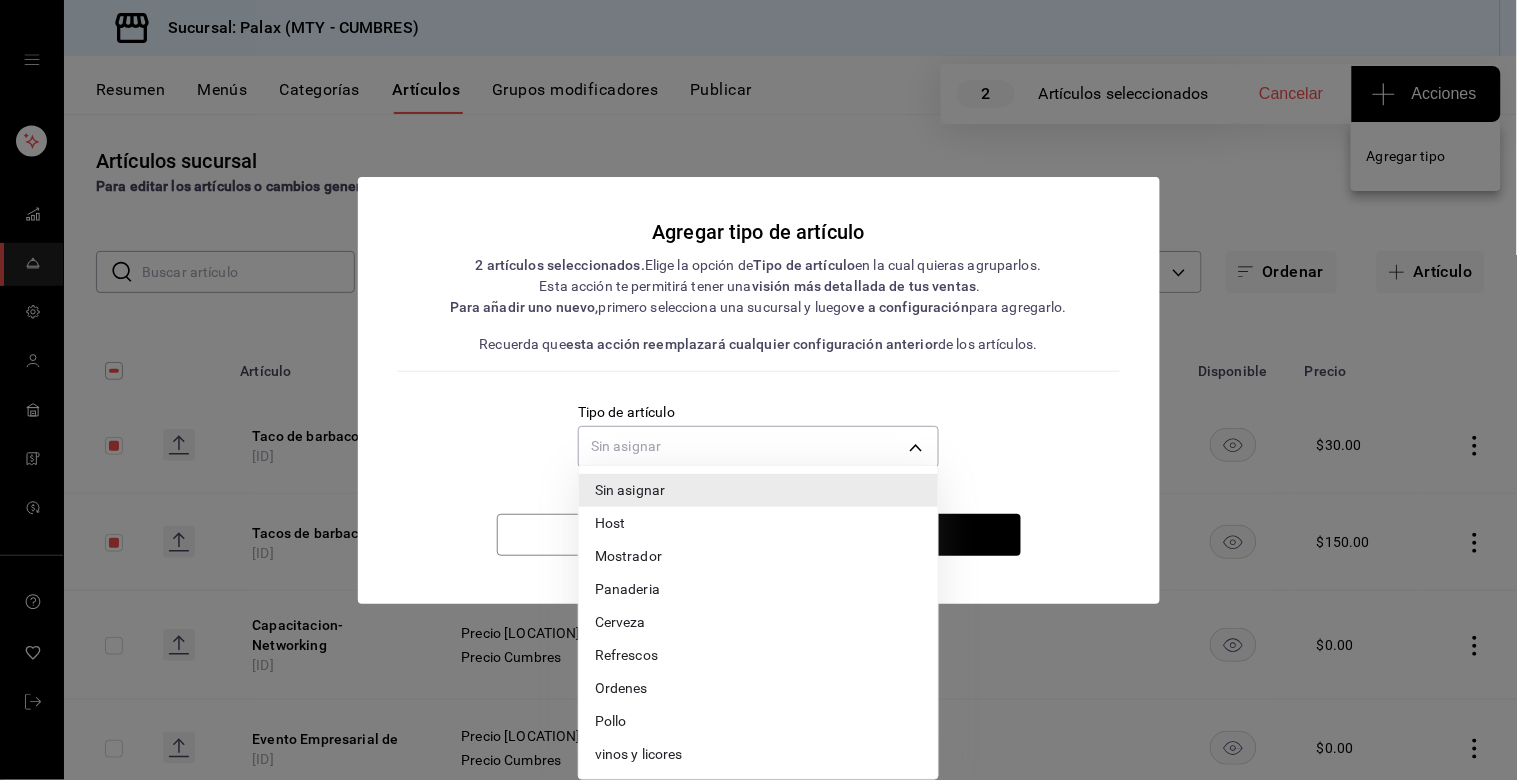 click on "Ordenes" at bounding box center [758, 688] 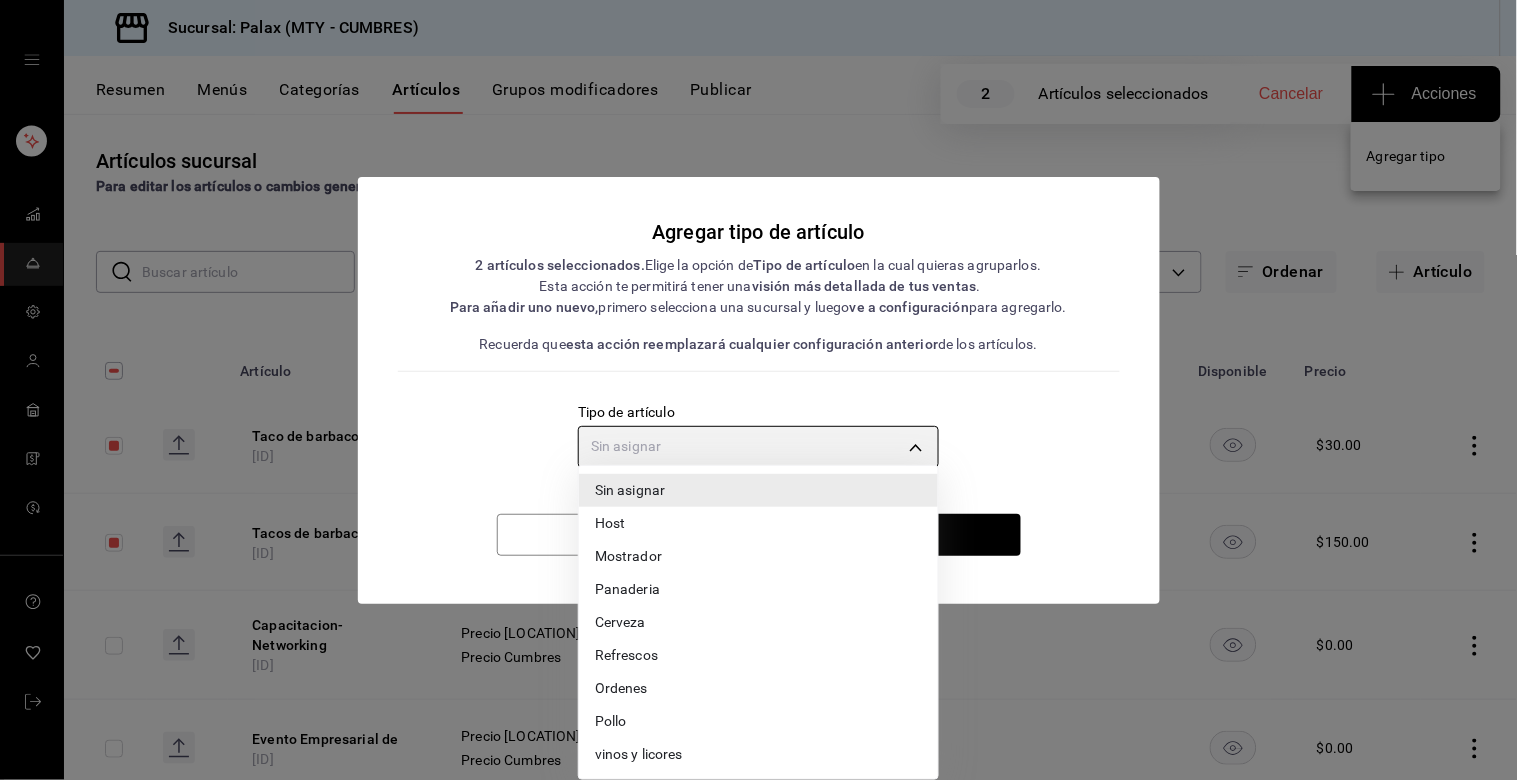 type on "[UUID]" 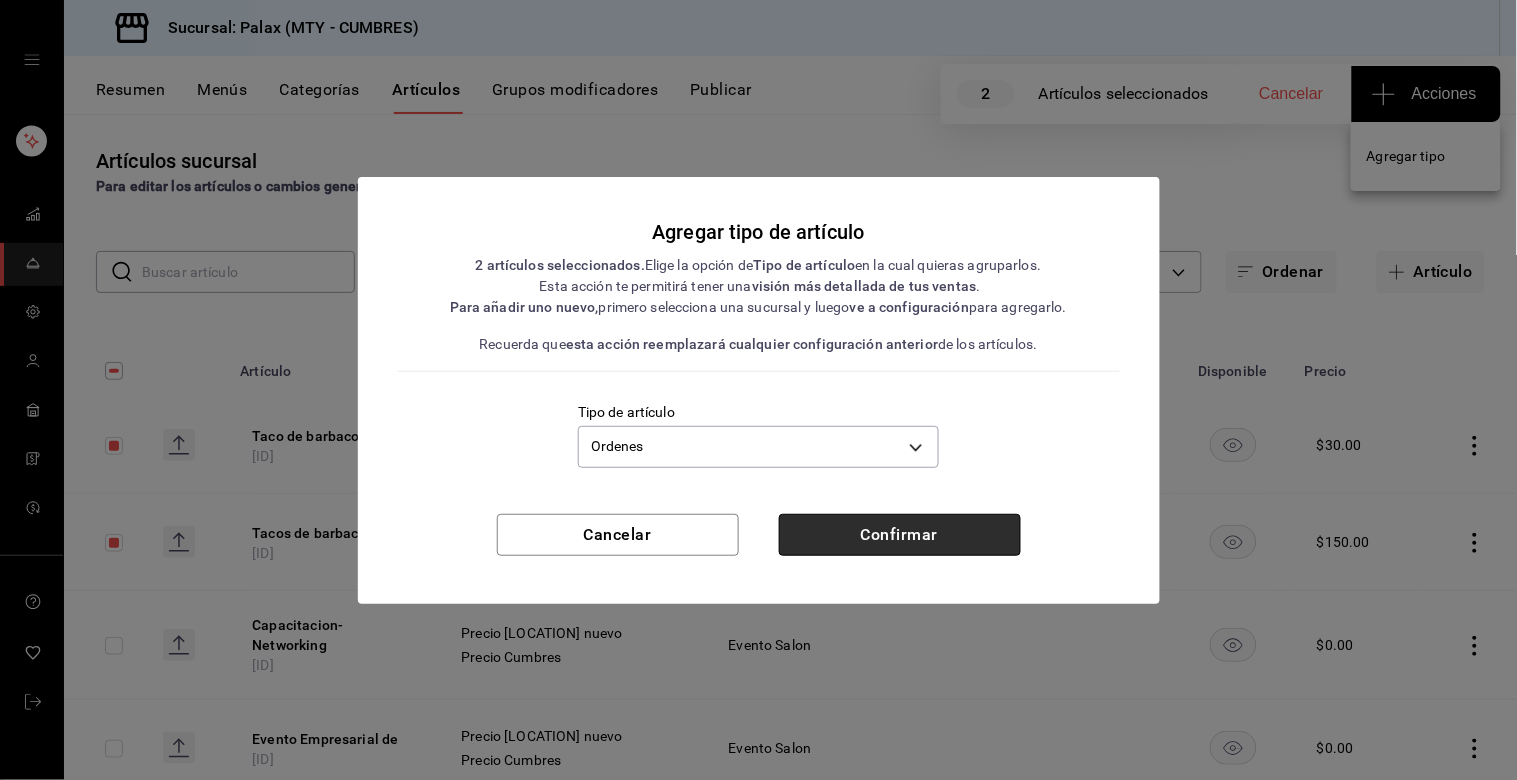 click on "Confirmar" at bounding box center (900, 535) 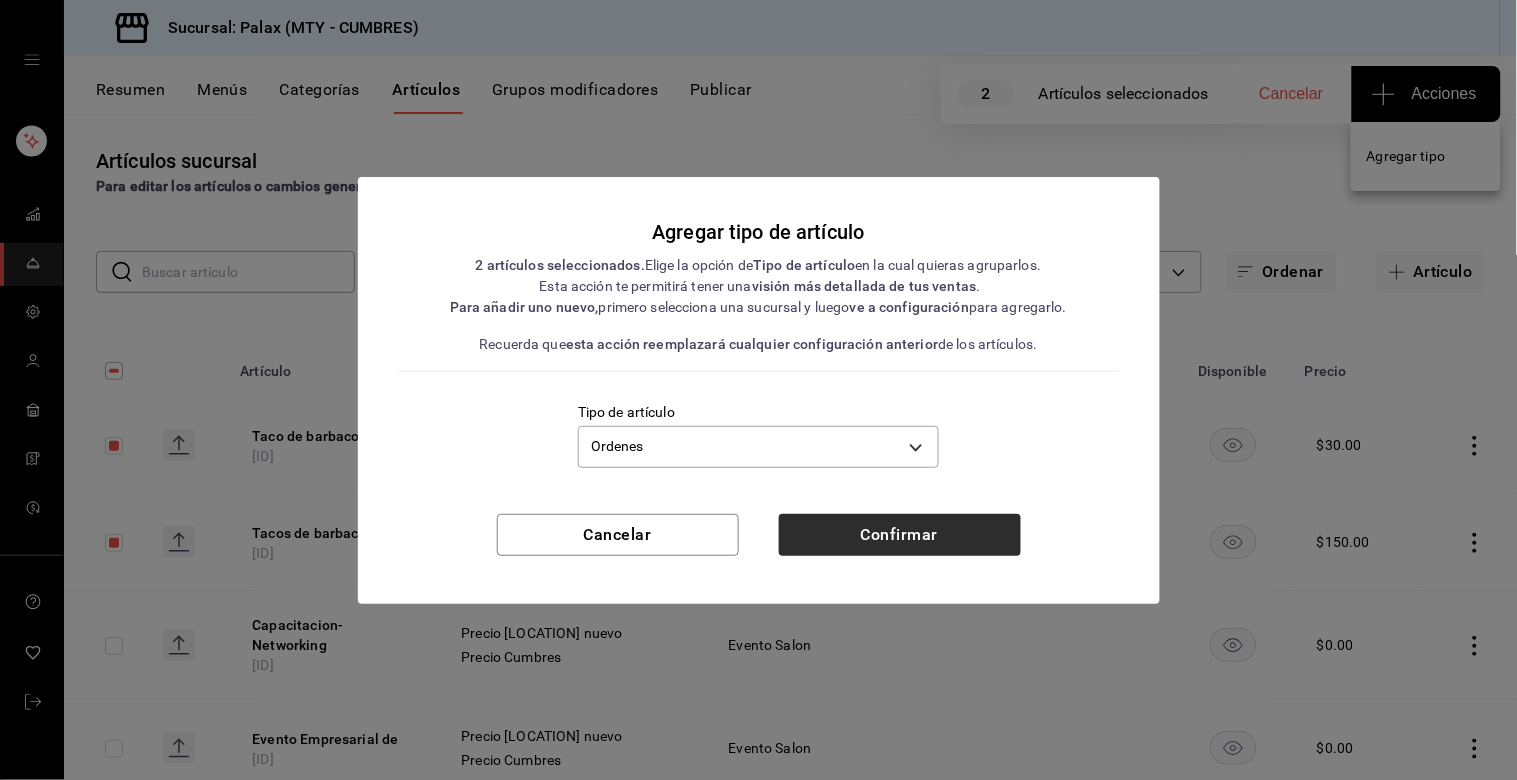 type 